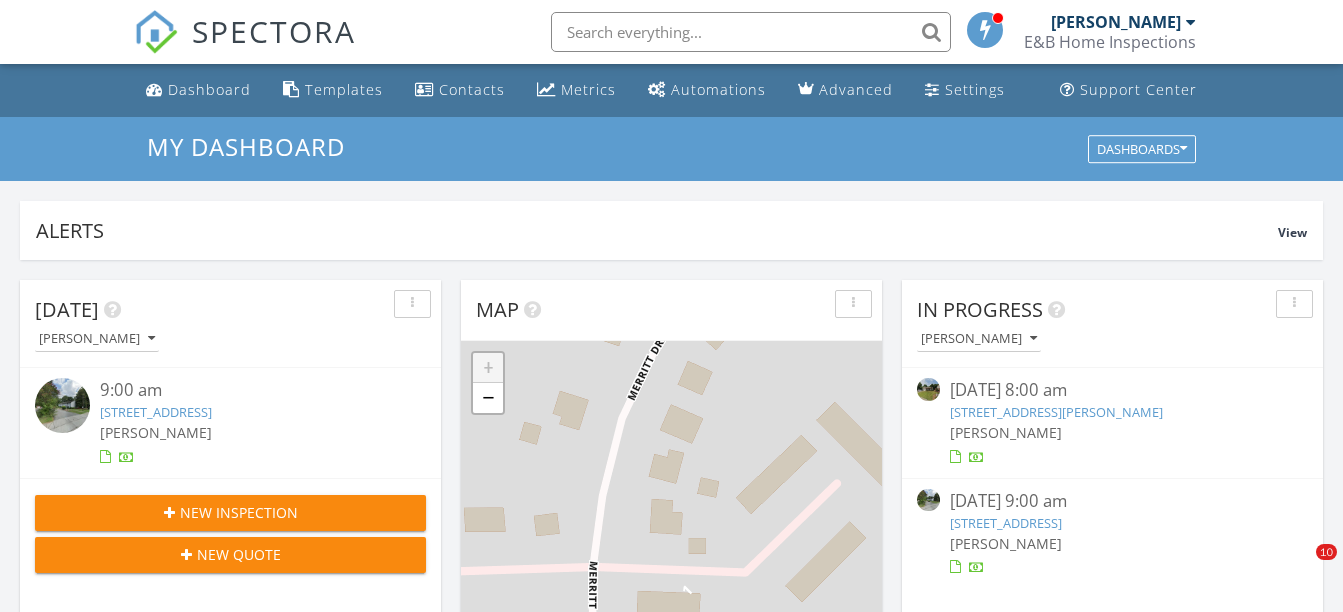 scroll, scrollTop: 0, scrollLeft: 0, axis: both 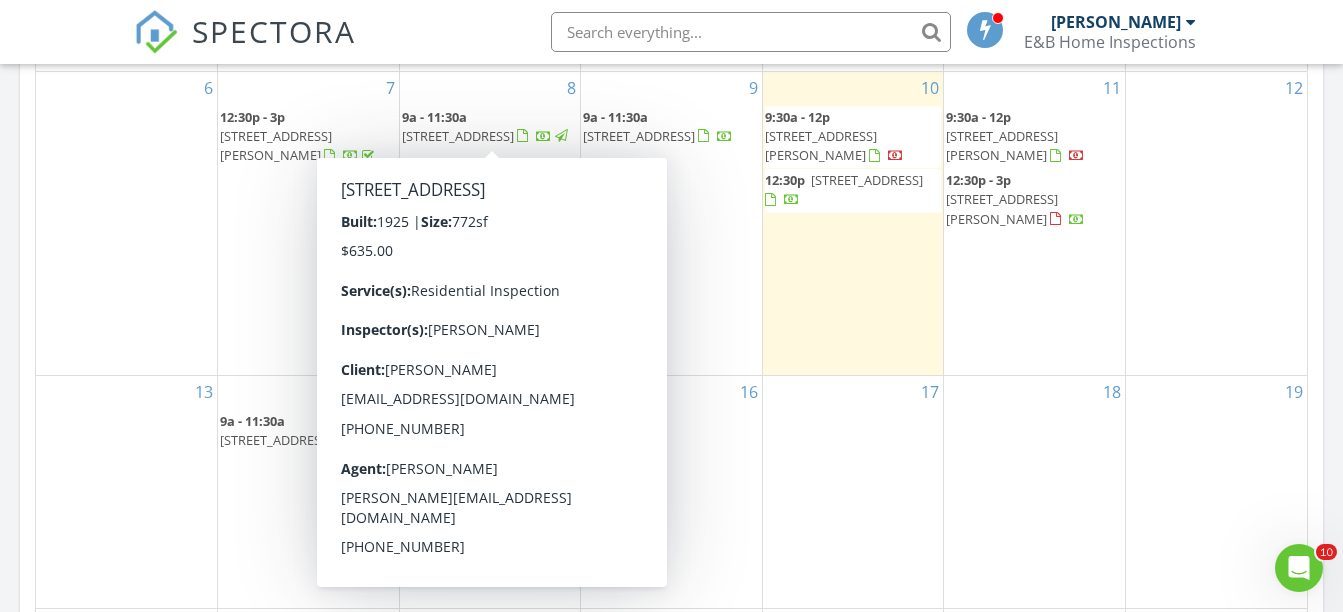 click on "9a - 11:30a" at bounding box center (434, 117) 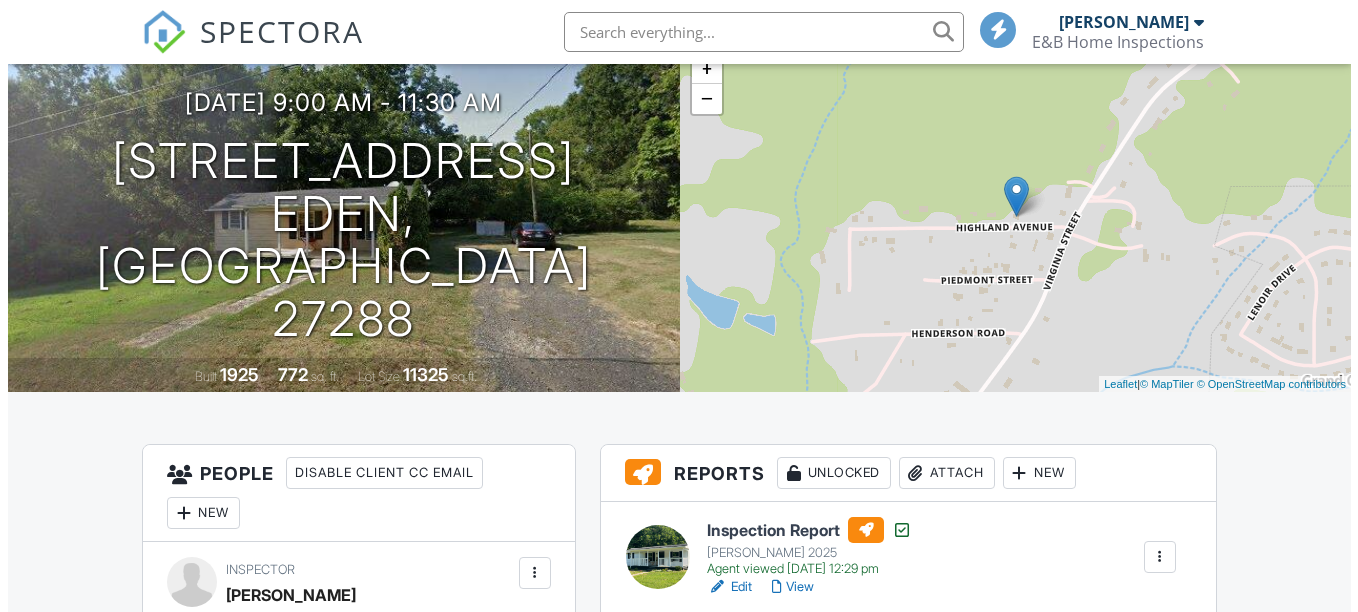 scroll, scrollTop: 0, scrollLeft: 0, axis: both 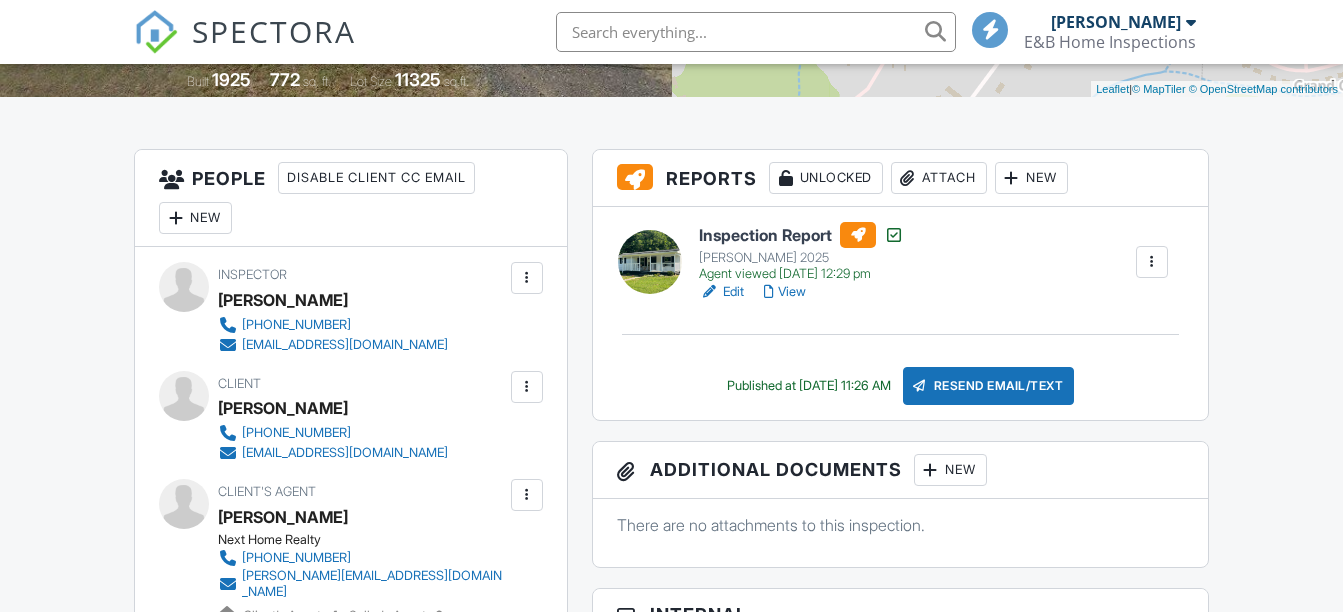 click on "Attach" at bounding box center [939, 178] 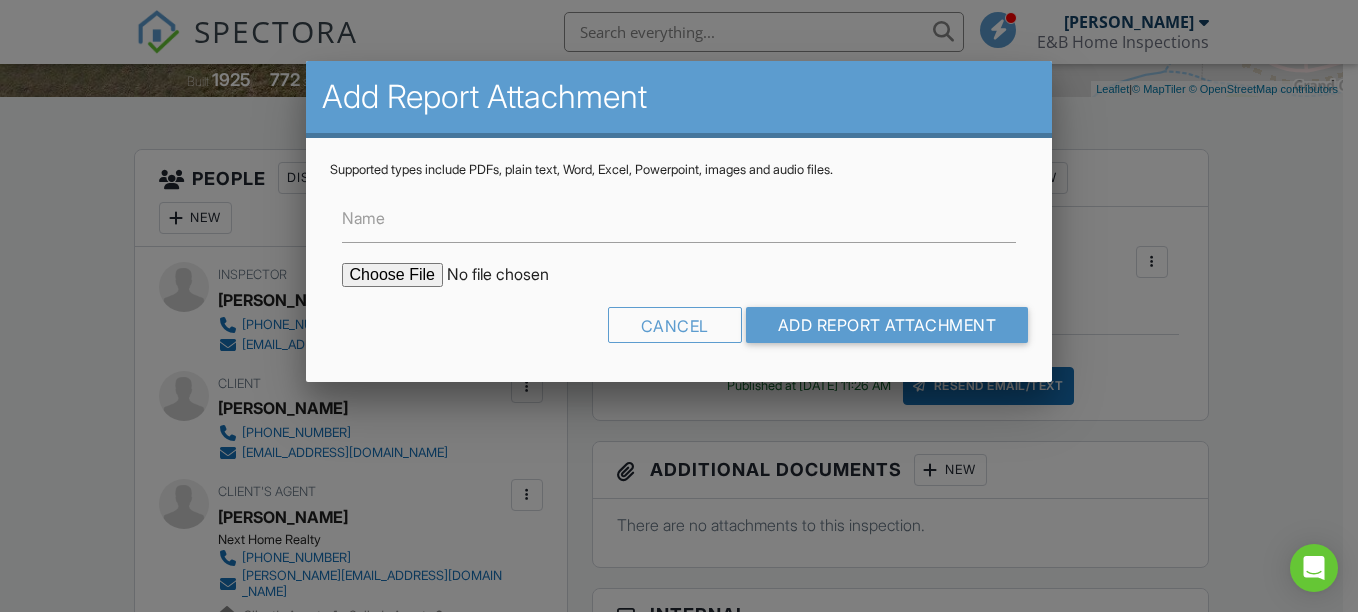 click at bounding box center (512, 275) 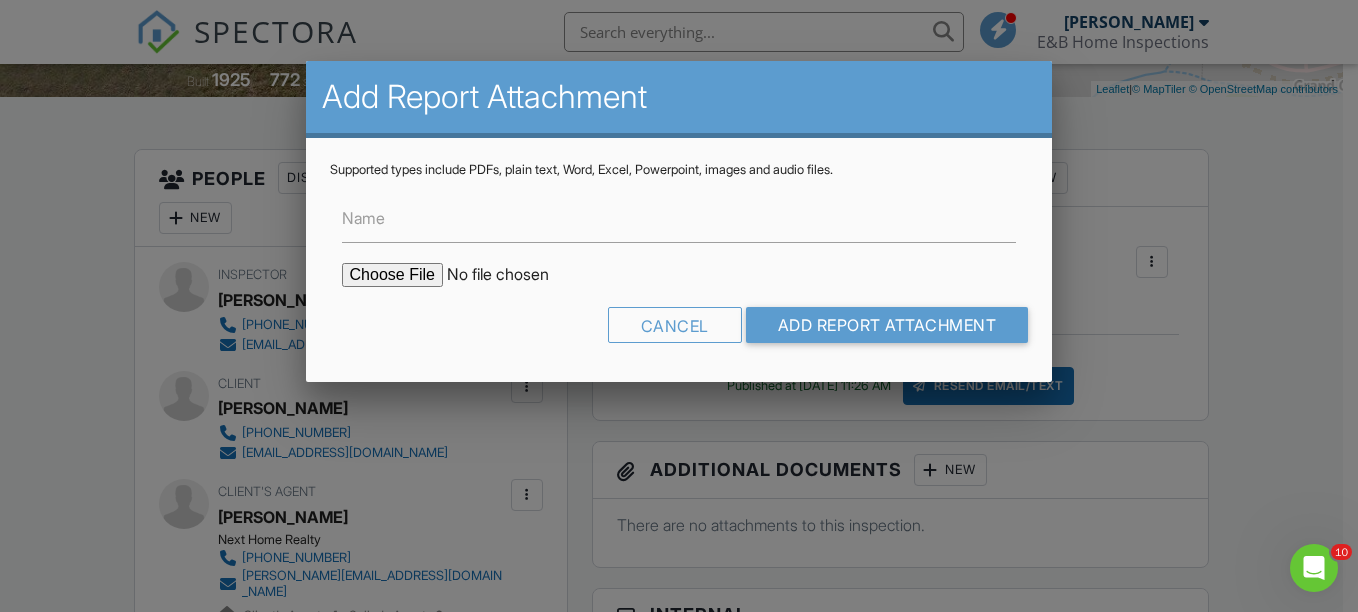 scroll, scrollTop: 0, scrollLeft: 0, axis: both 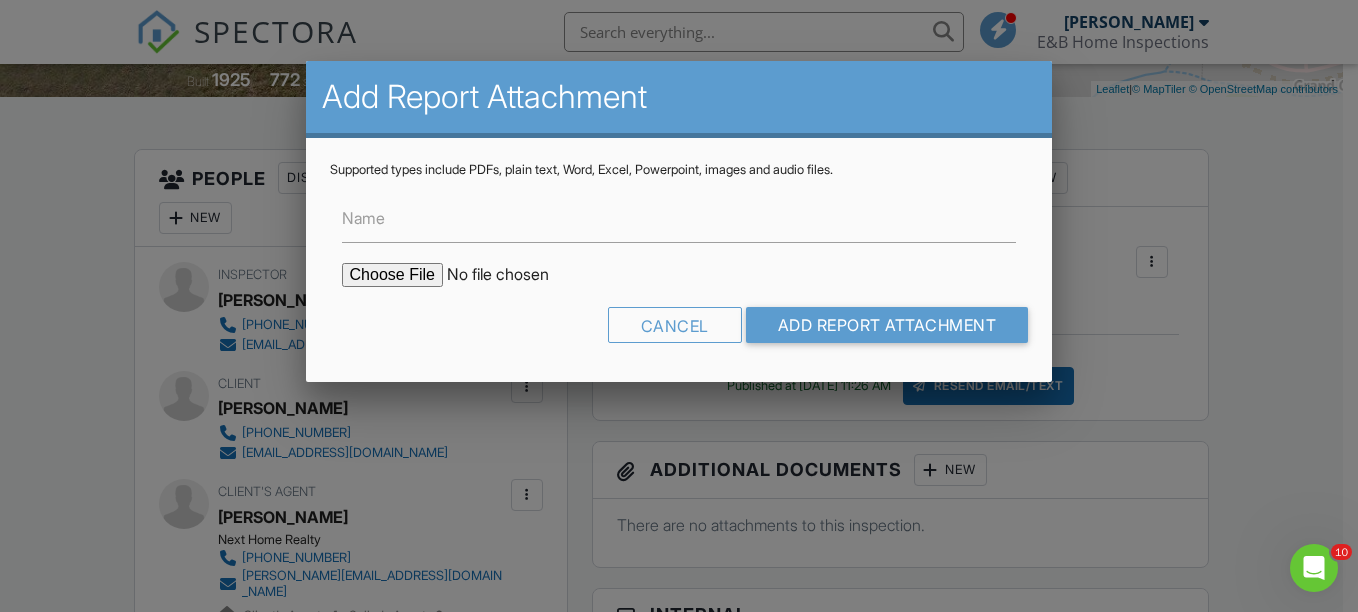 type on "C:\fakepath\135 Highland Ave Termite.pdf" 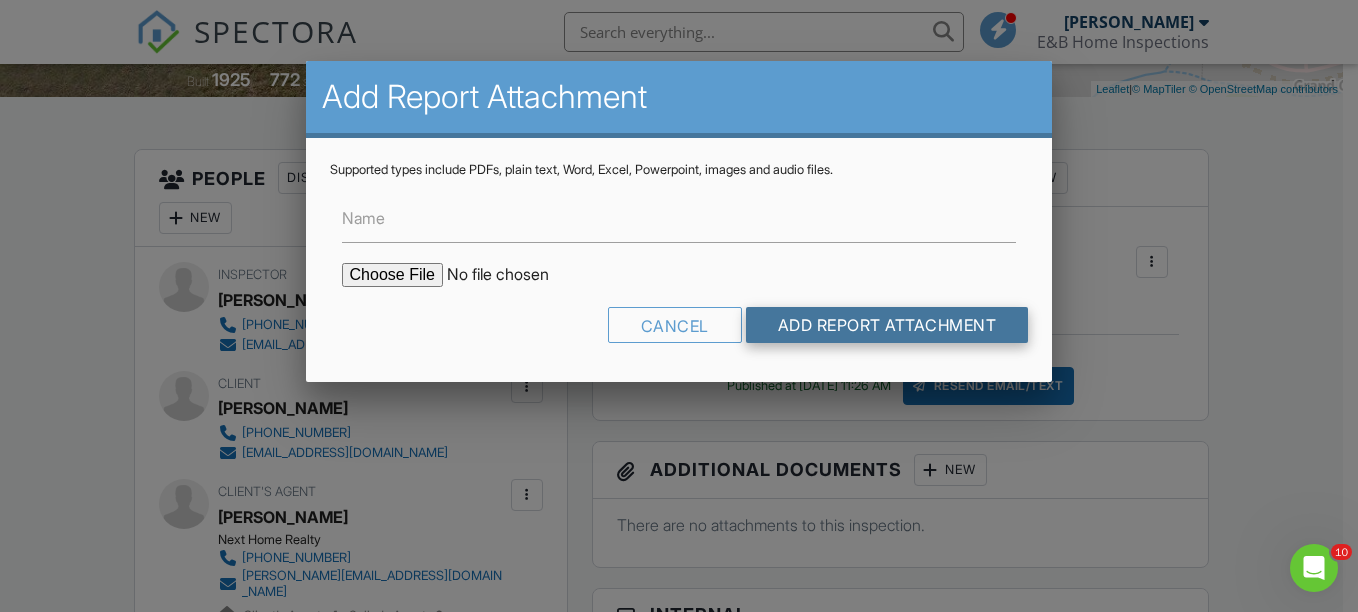click on "Add Report Attachment" at bounding box center (887, 325) 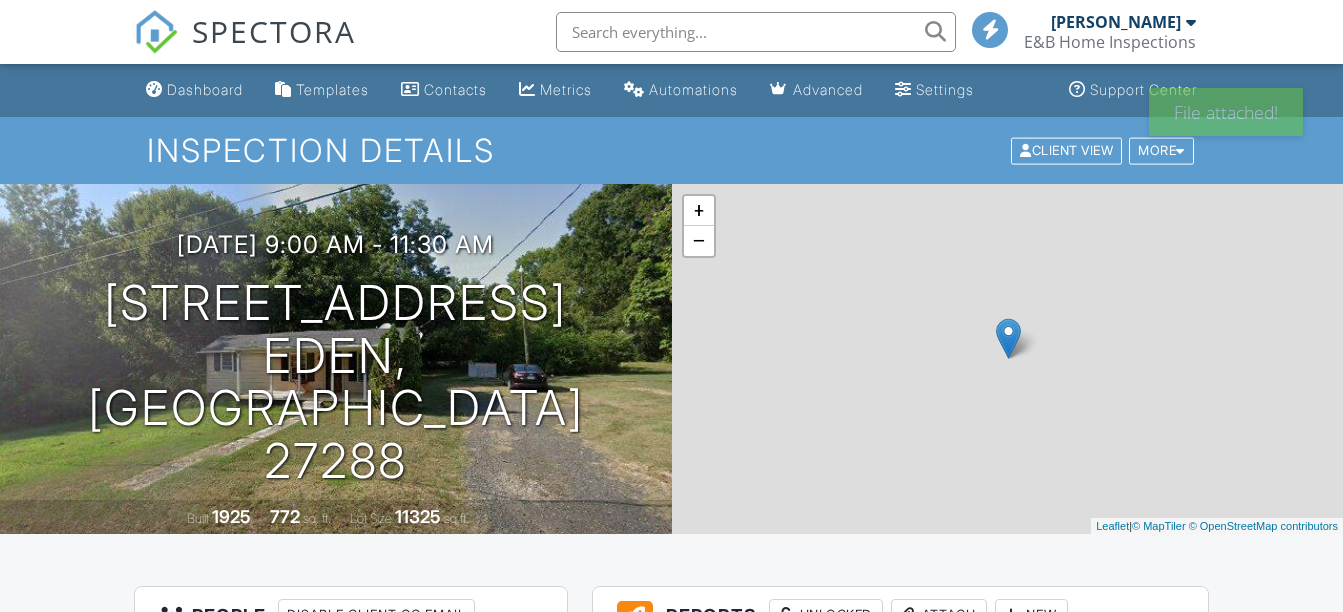 scroll, scrollTop: 0, scrollLeft: 0, axis: both 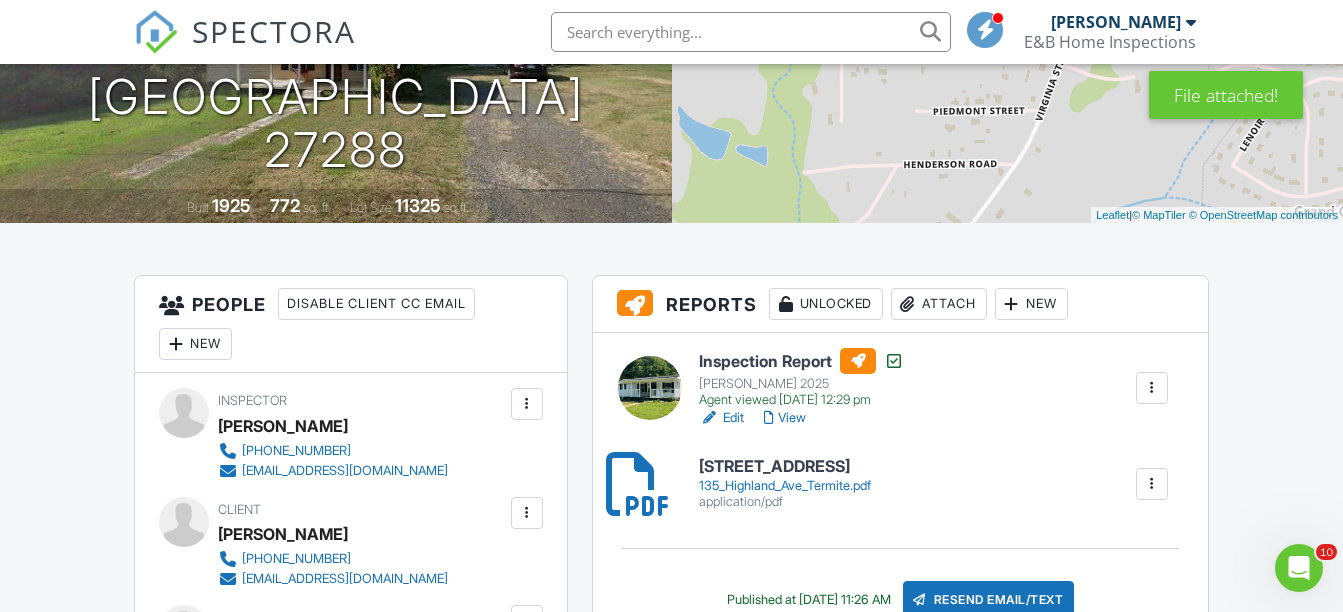 click on "Attach" at bounding box center [939, 304] 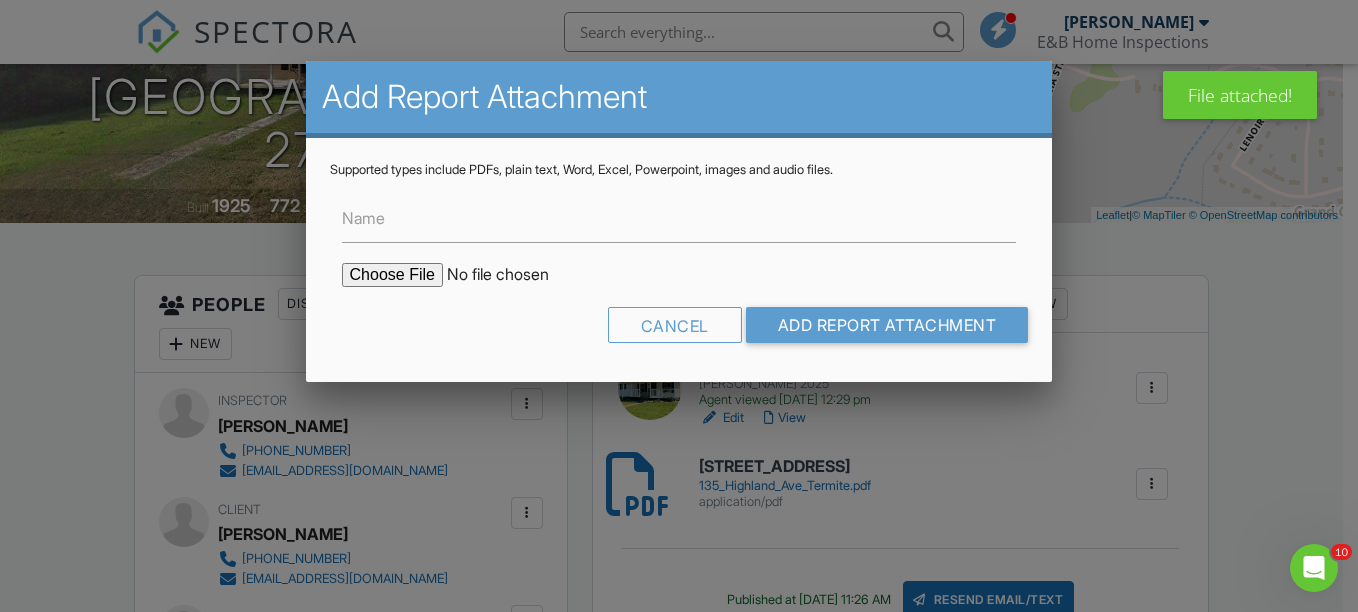 click at bounding box center (512, 275) 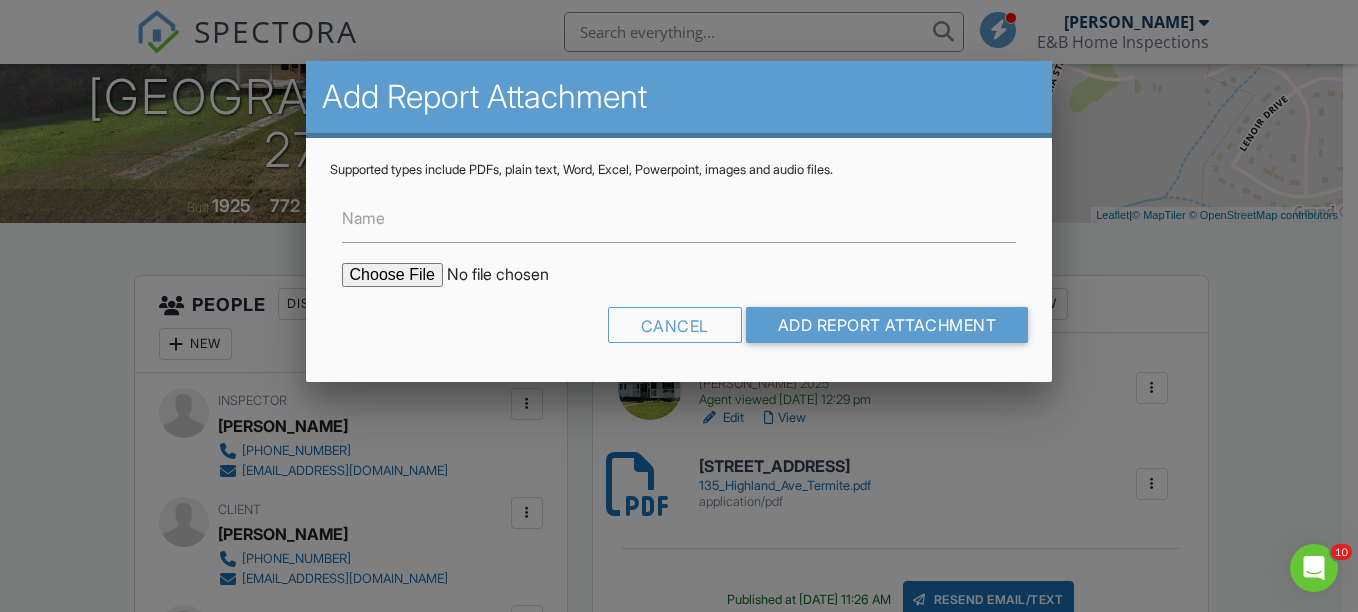 type on "C:\fakepath\135 Highland Ave Water Test.pdf" 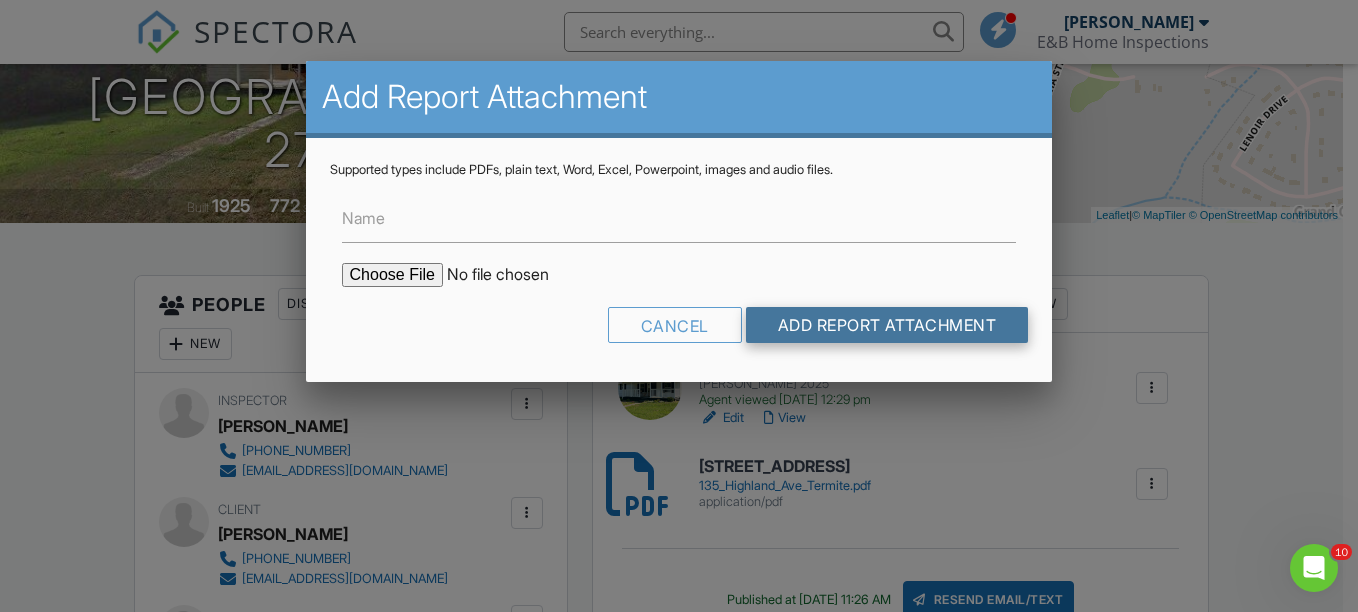click on "Add Report Attachment" at bounding box center [887, 325] 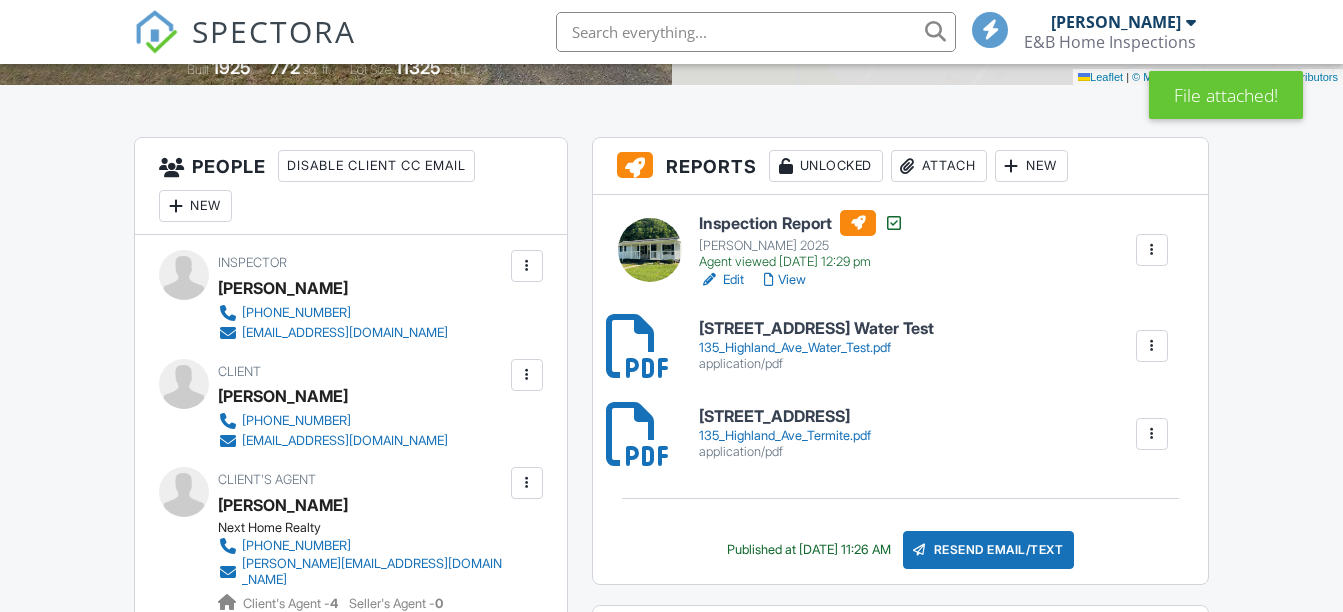 scroll, scrollTop: 451, scrollLeft: 0, axis: vertical 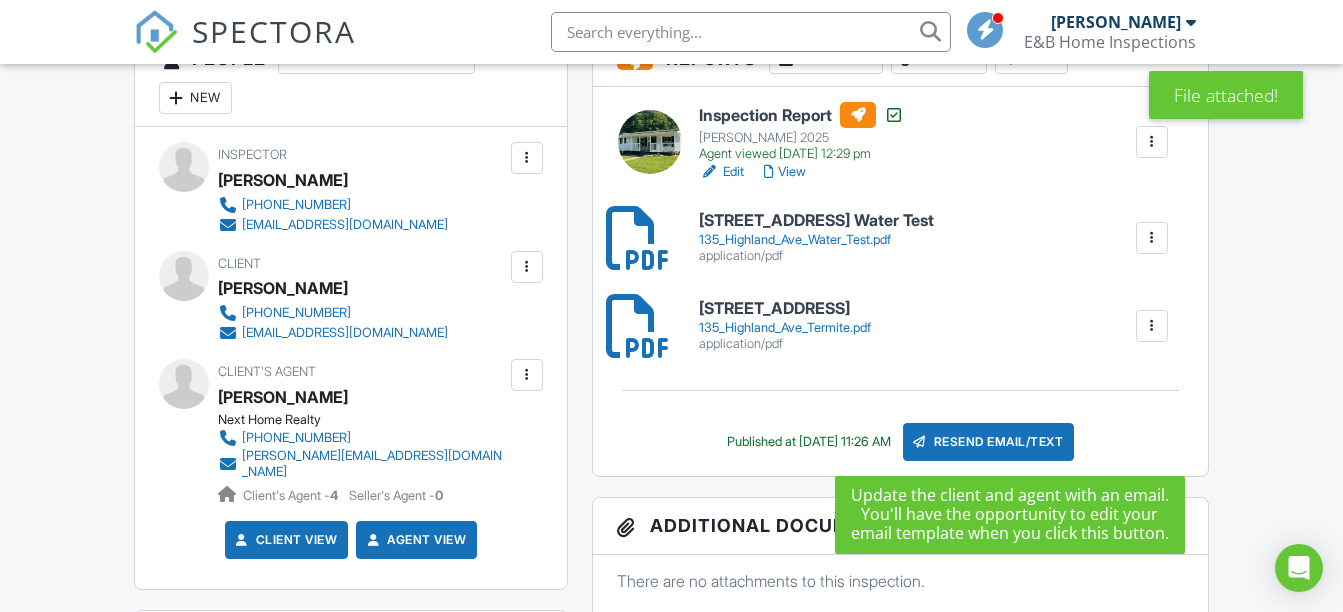 click on "Resend Email/Text" at bounding box center (989, 442) 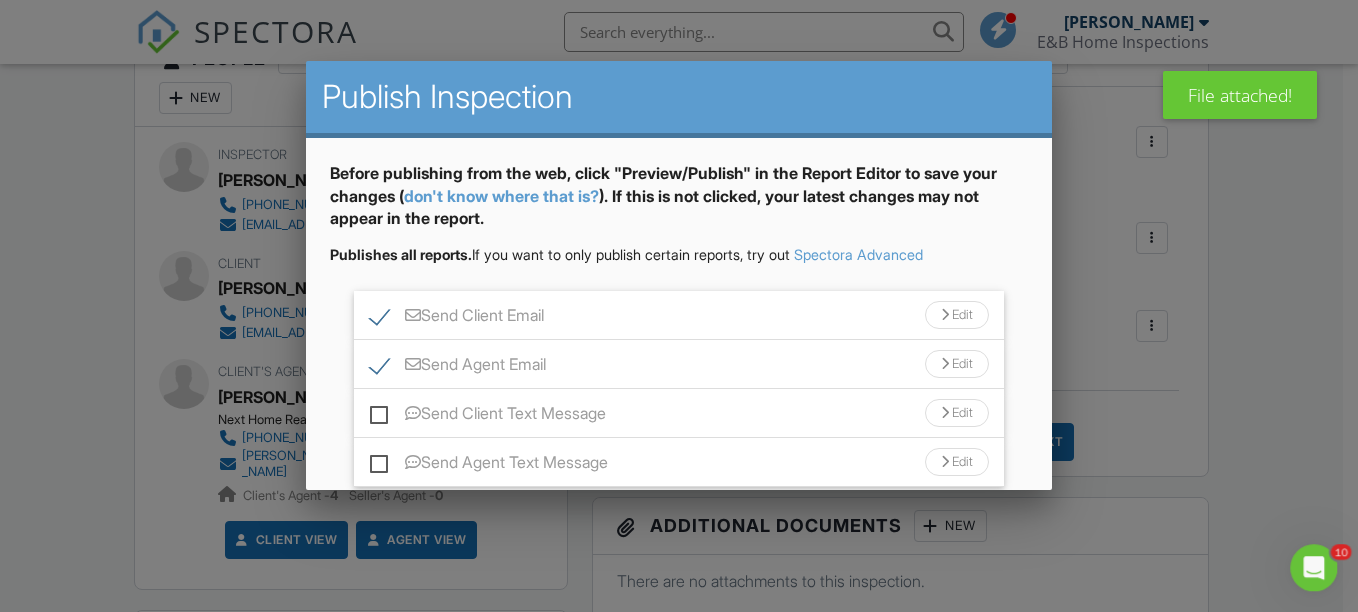 scroll, scrollTop: 0, scrollLeft: 0, axis: both 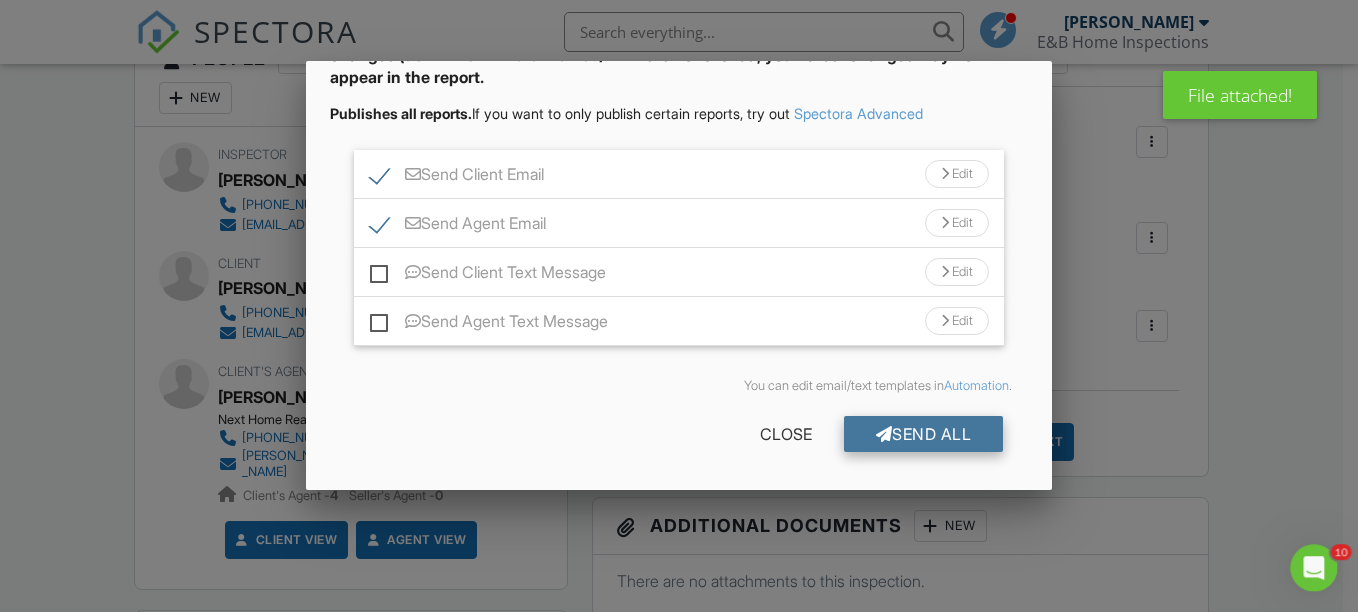 click on "Send All" at bounding box center (924, 434) 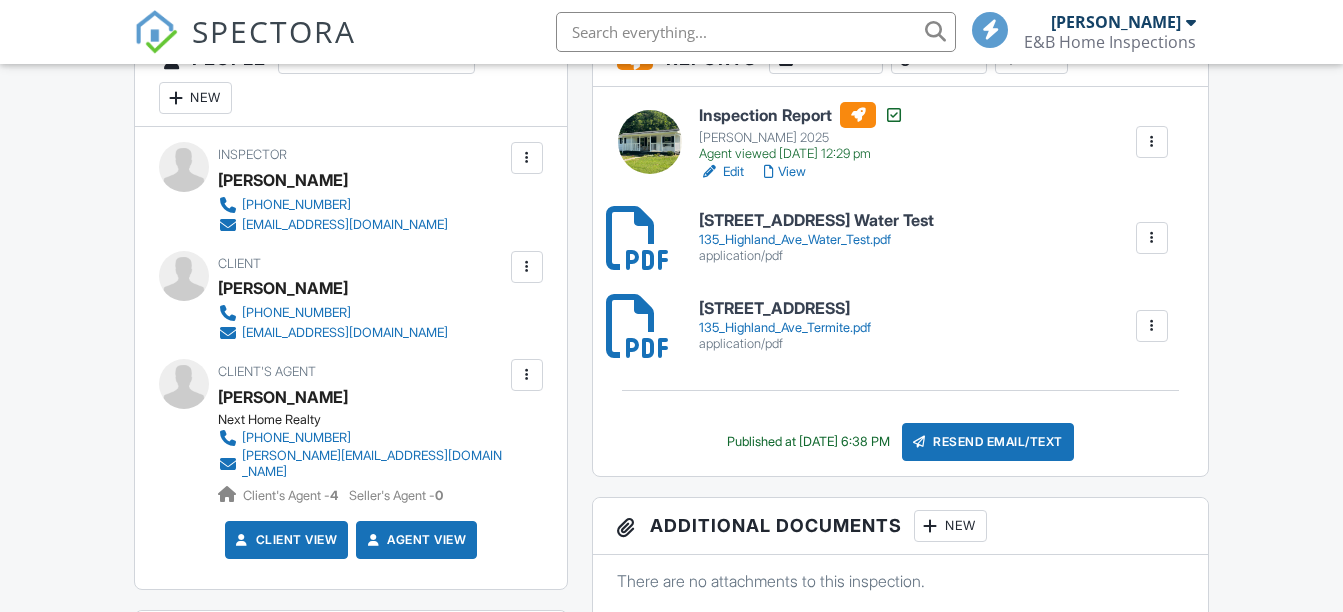 scroll, scrollTop: 557, scrollLeft: 0, axis: vertical 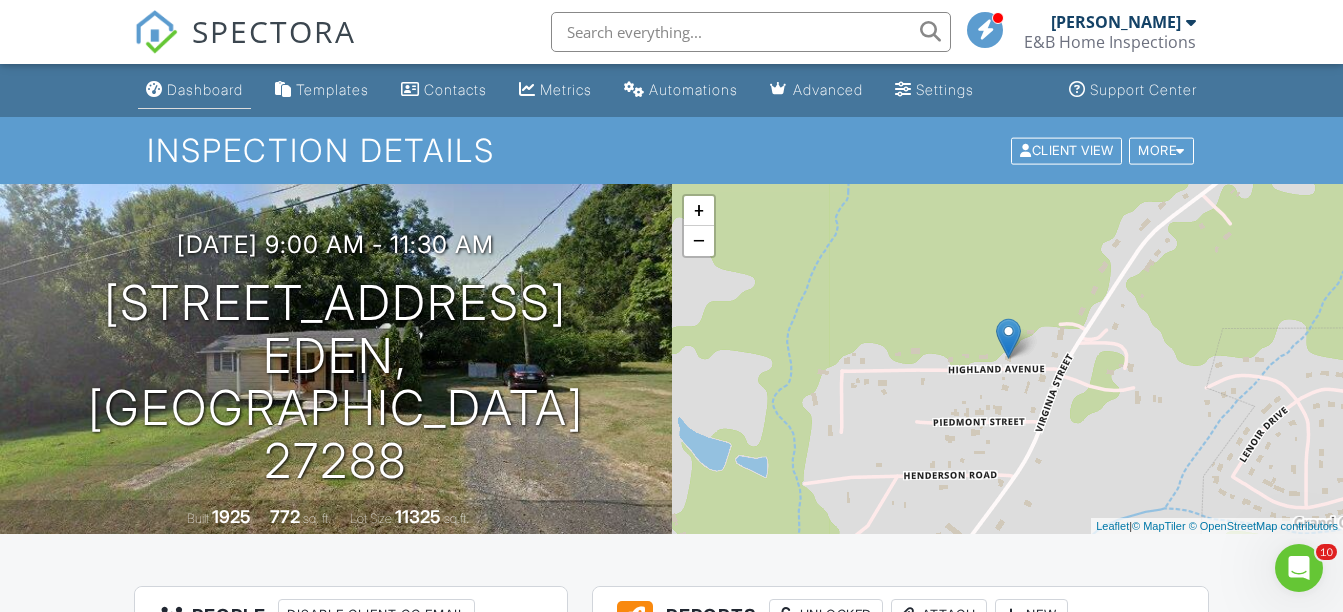 click on "Dashboard" at bounding box center (205, 89) 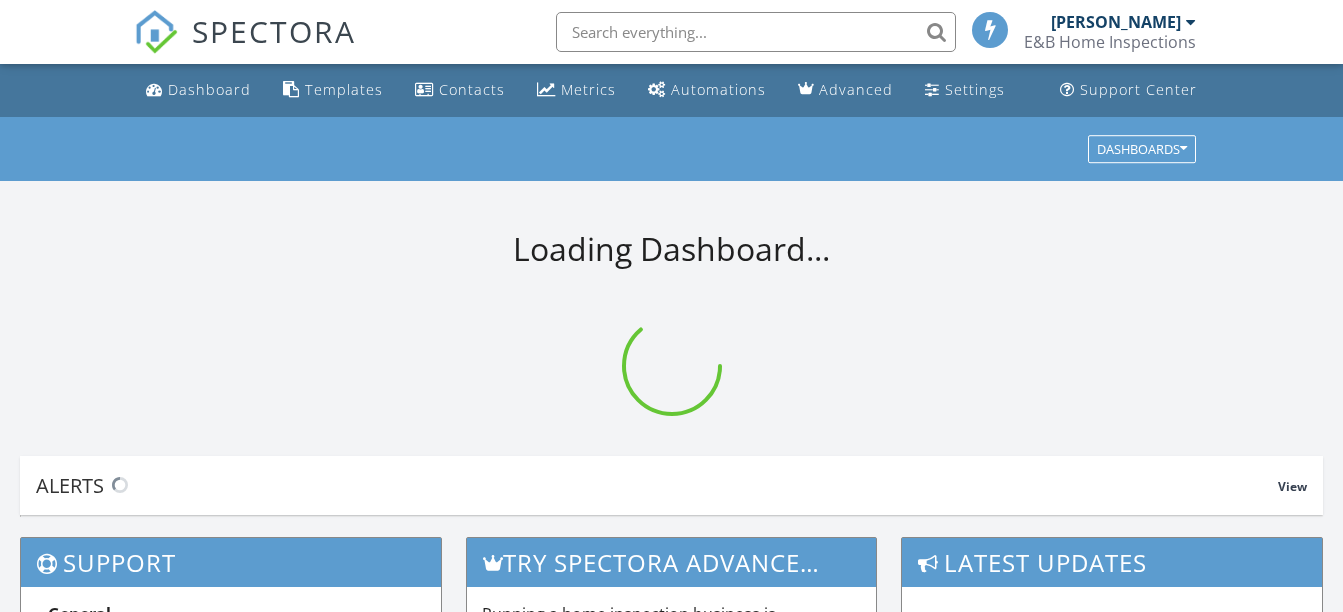scroll, scrollTop: 0, scrollLeft: 0, axis: both 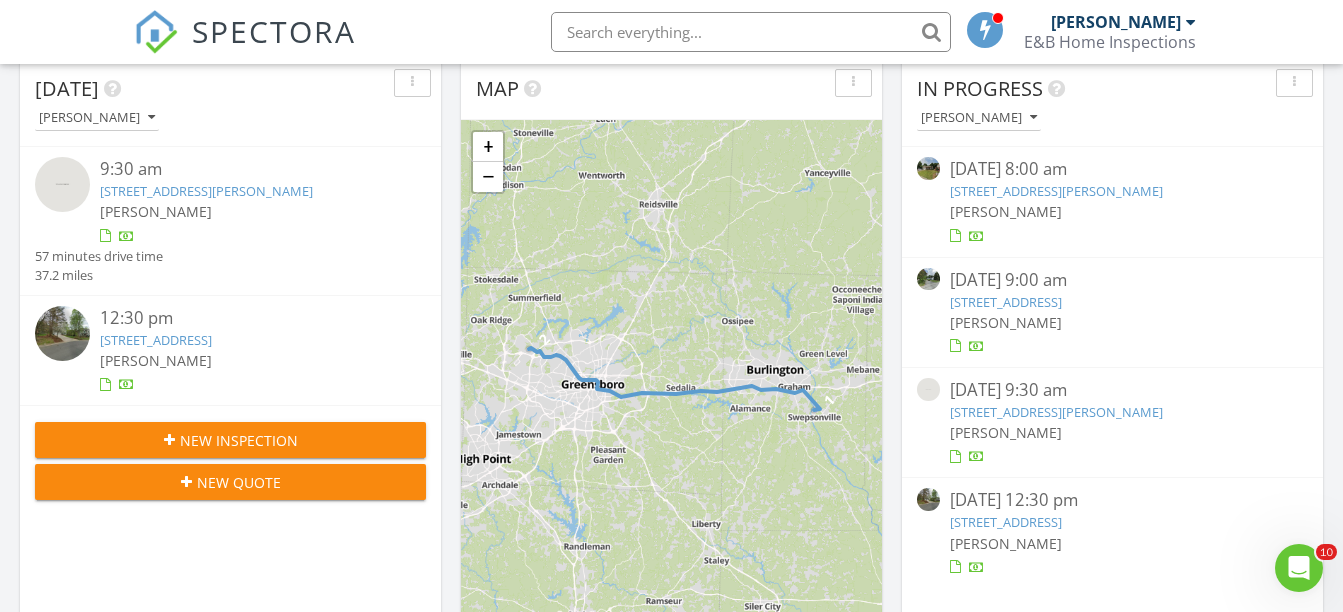 click on "1931 Vantage Point Pl D, Greensboro, NC 27407" at bounding box center (1006, 302) 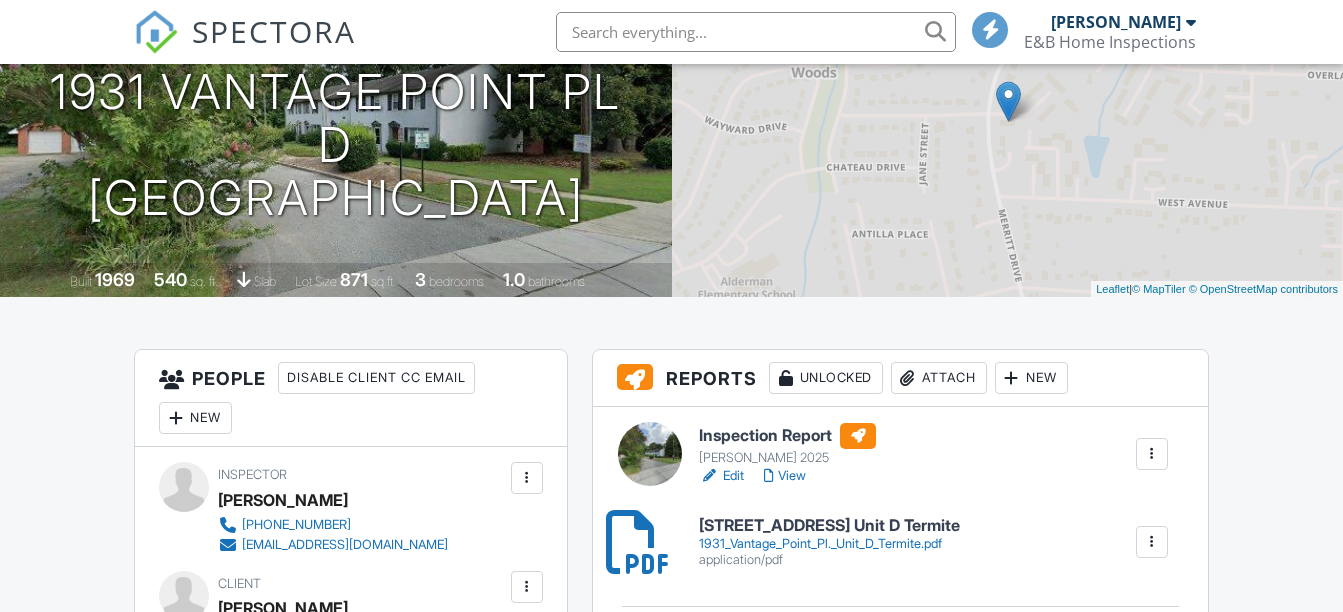 scroll, scrollTop: 387, scrollLeft: 0, axis: vertical 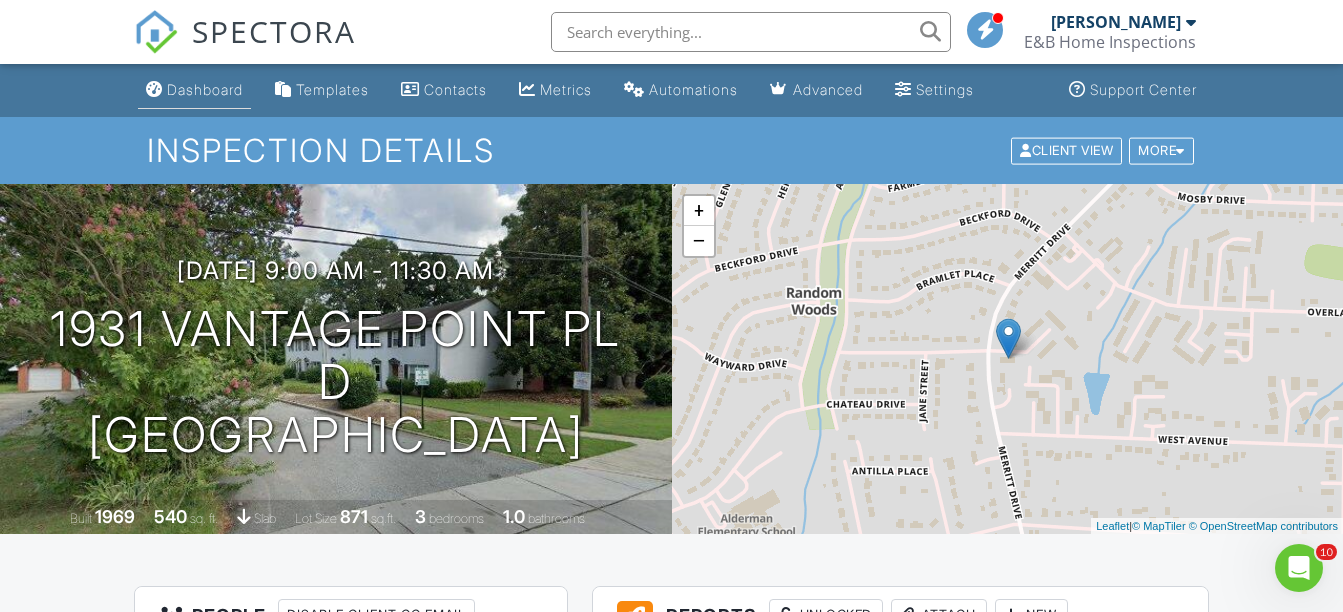 click on "Dashboard" at bounding box center [205, 89] 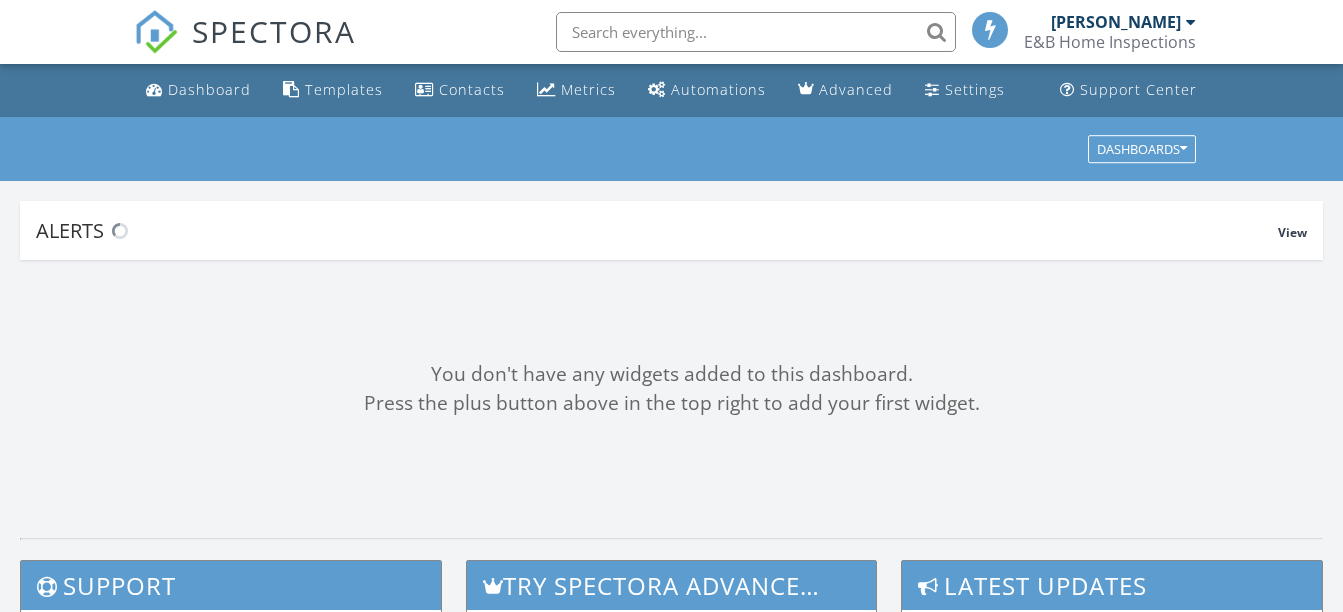 scroll, scrollTop: 0, scrollLeft: 0, axis: both 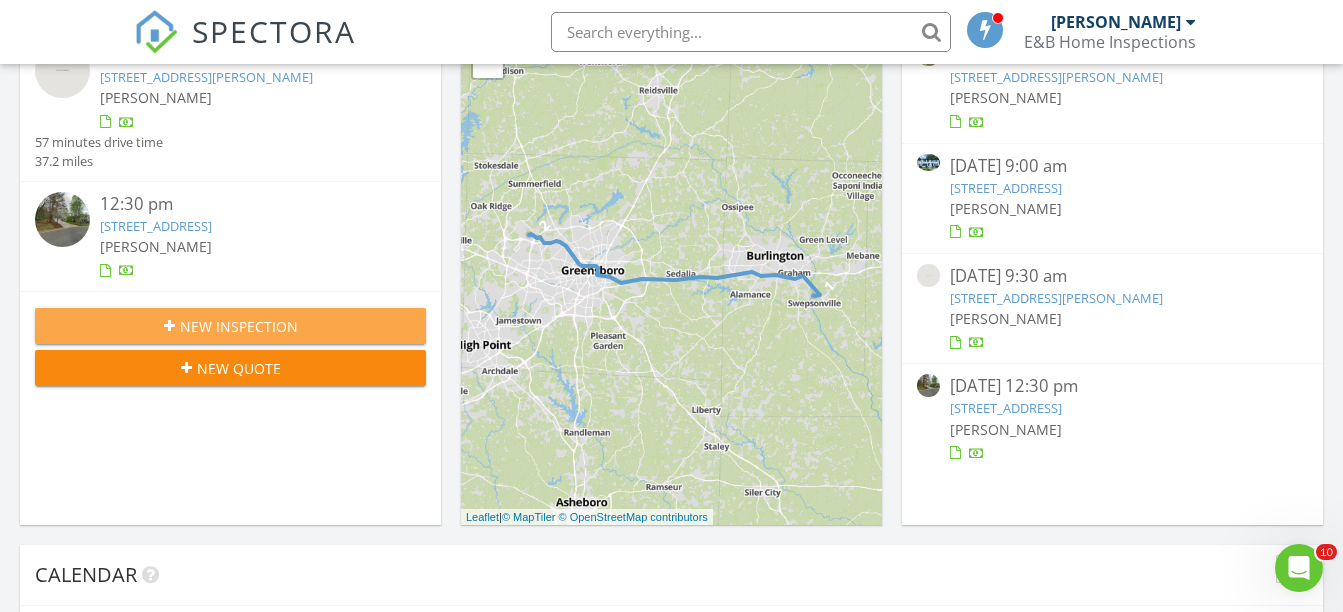 click on "New Inspection" at bounding box center (239, 326) 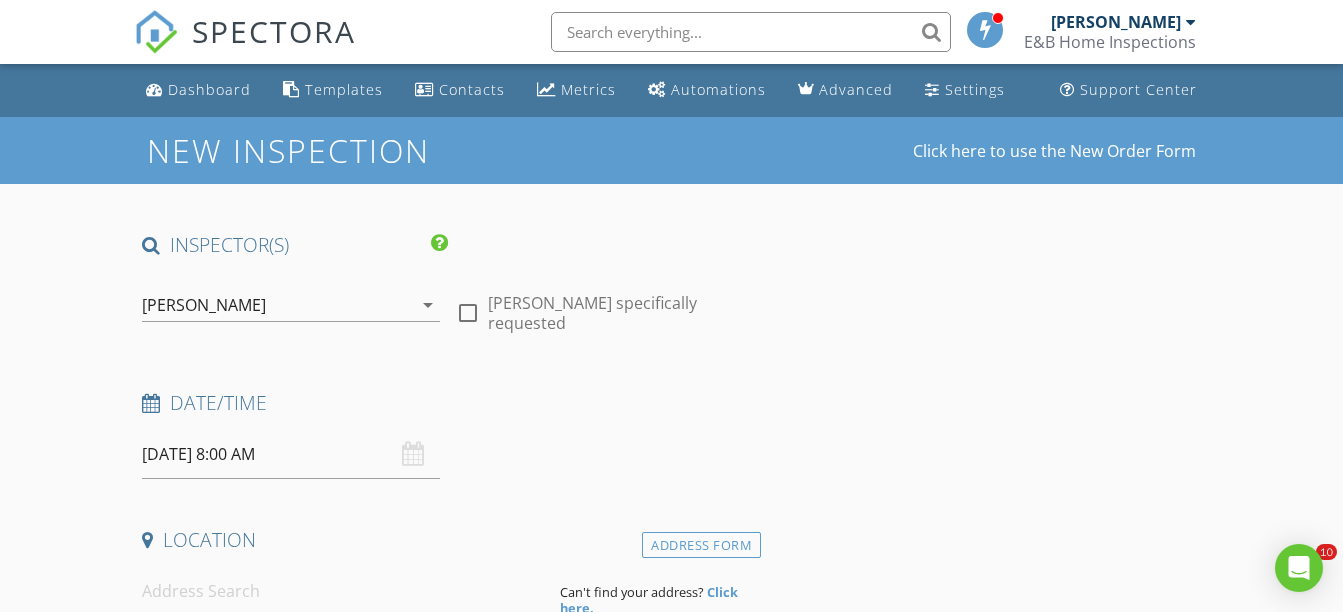 scroll, scrollTop: 0, scrollLeft: 0, axis: both 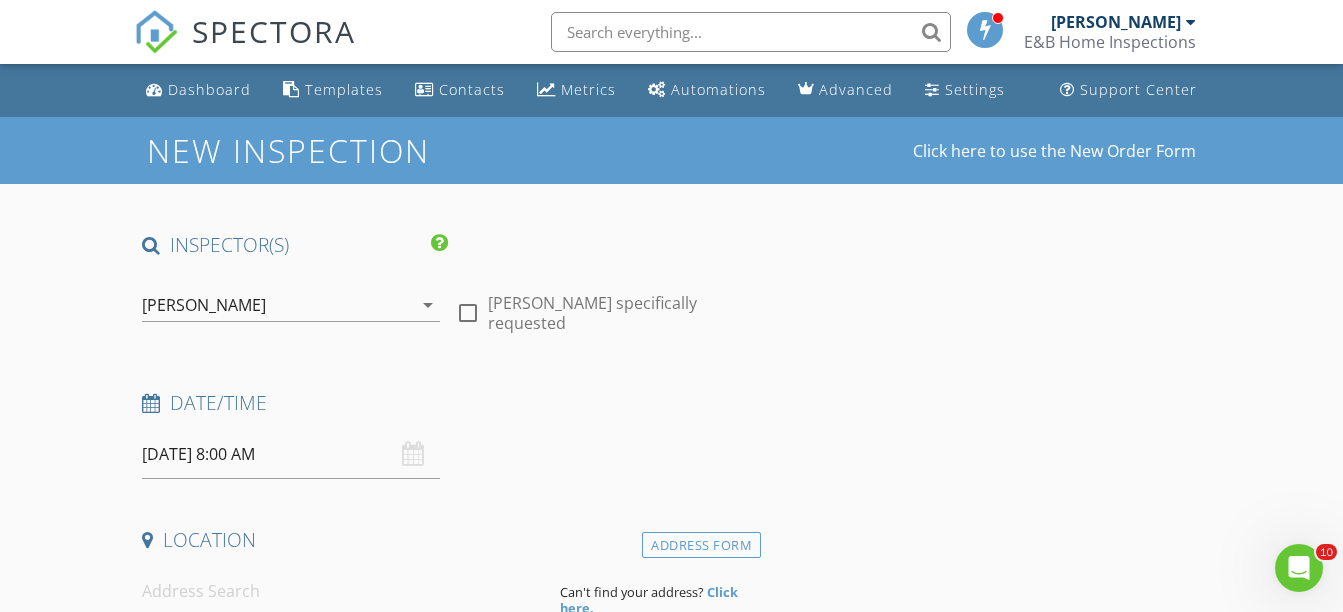 click on "07/11/2025 8:00 AM" at bounding box center [290, 454] 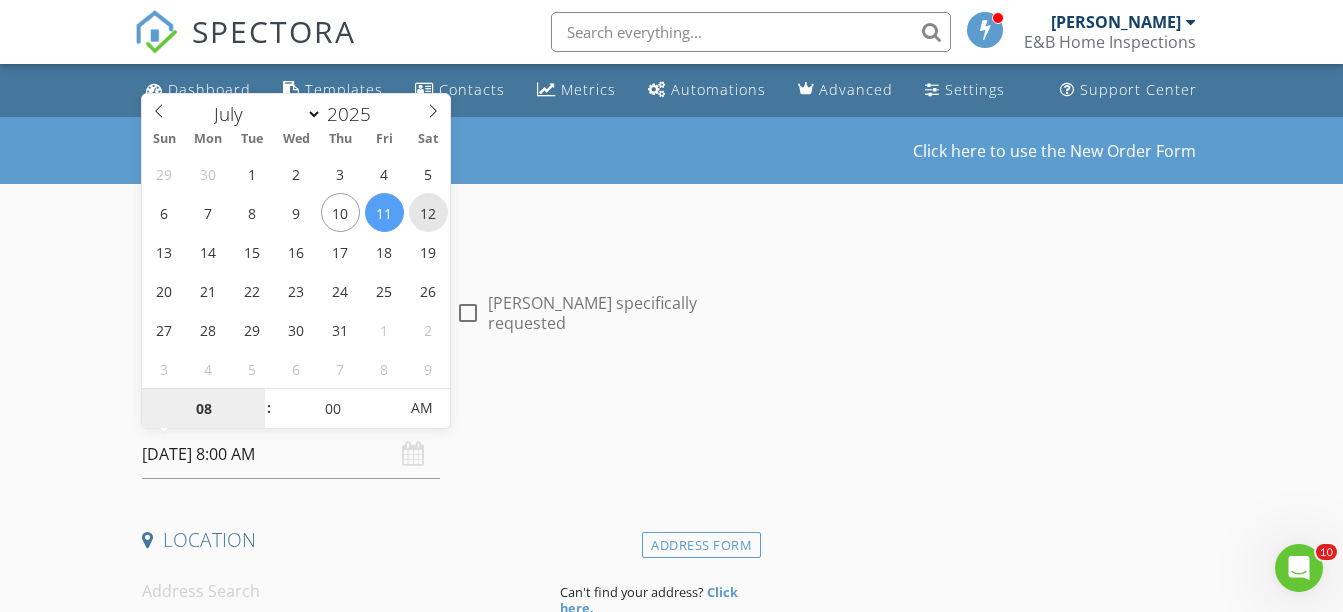 type on "07/12/2025 8:00 AM" 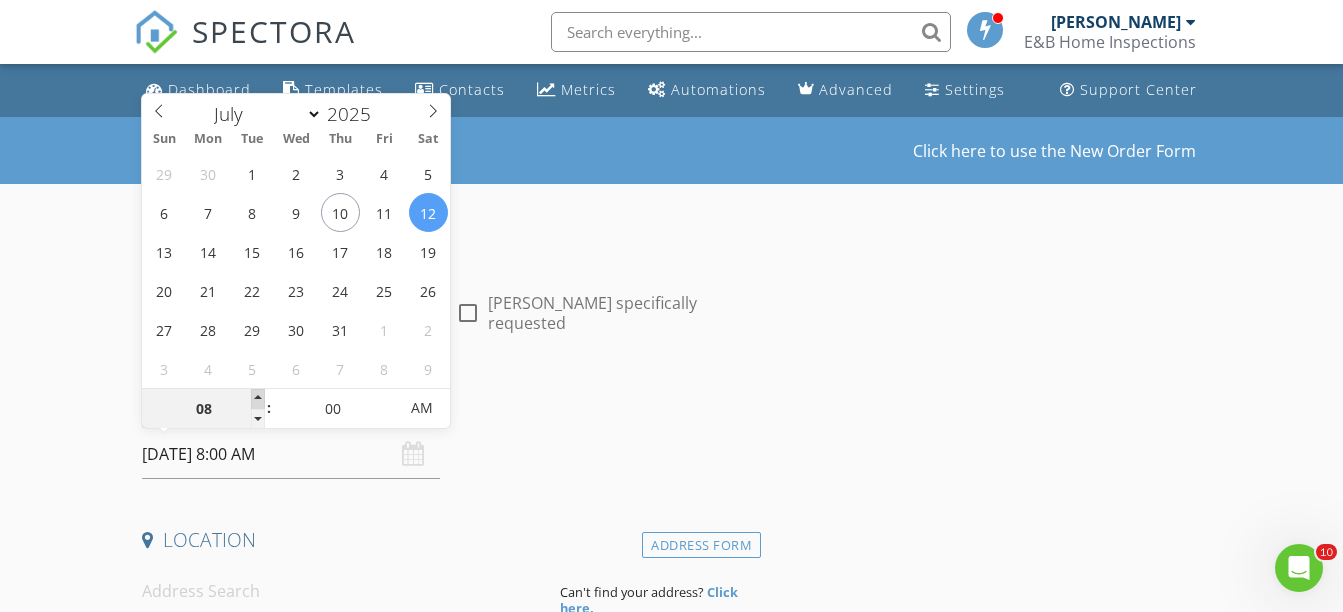 type on "09" 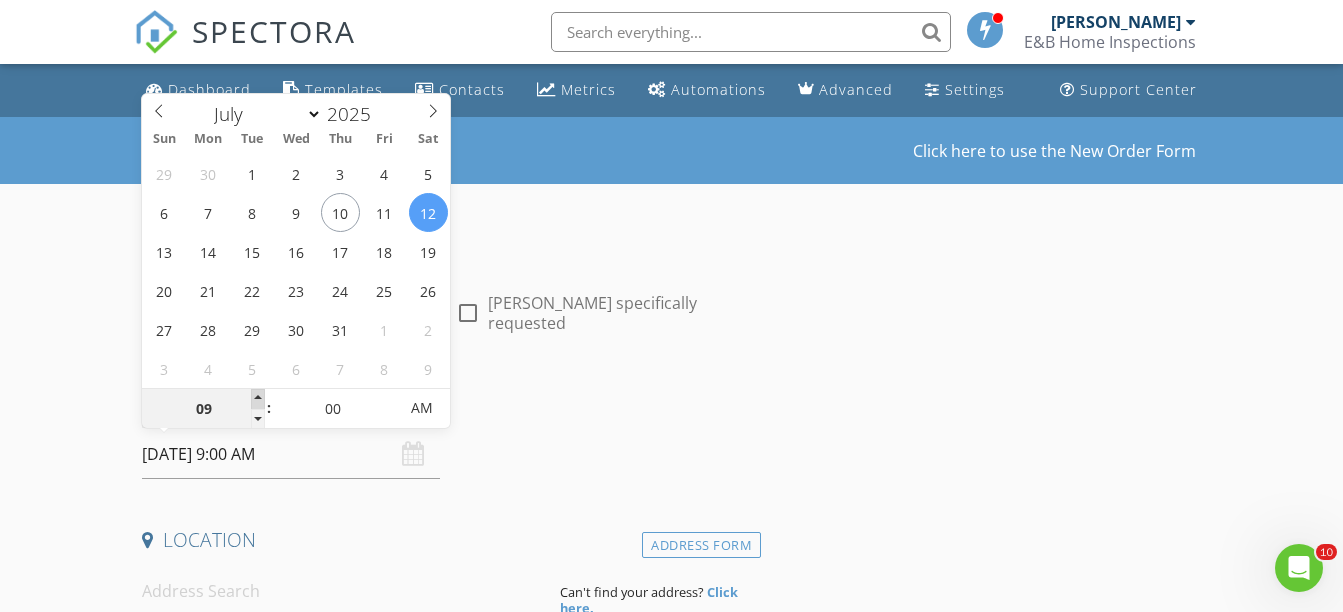 click at bounding box center (258, 399) 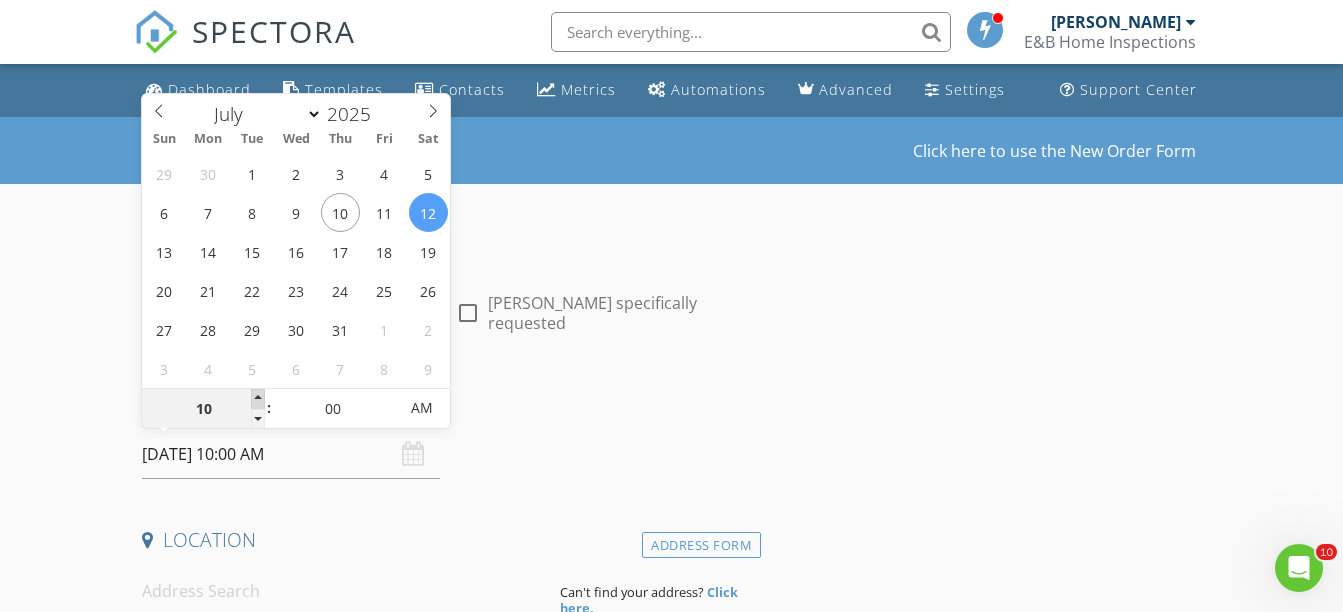 click at bounding box center [258, 399] 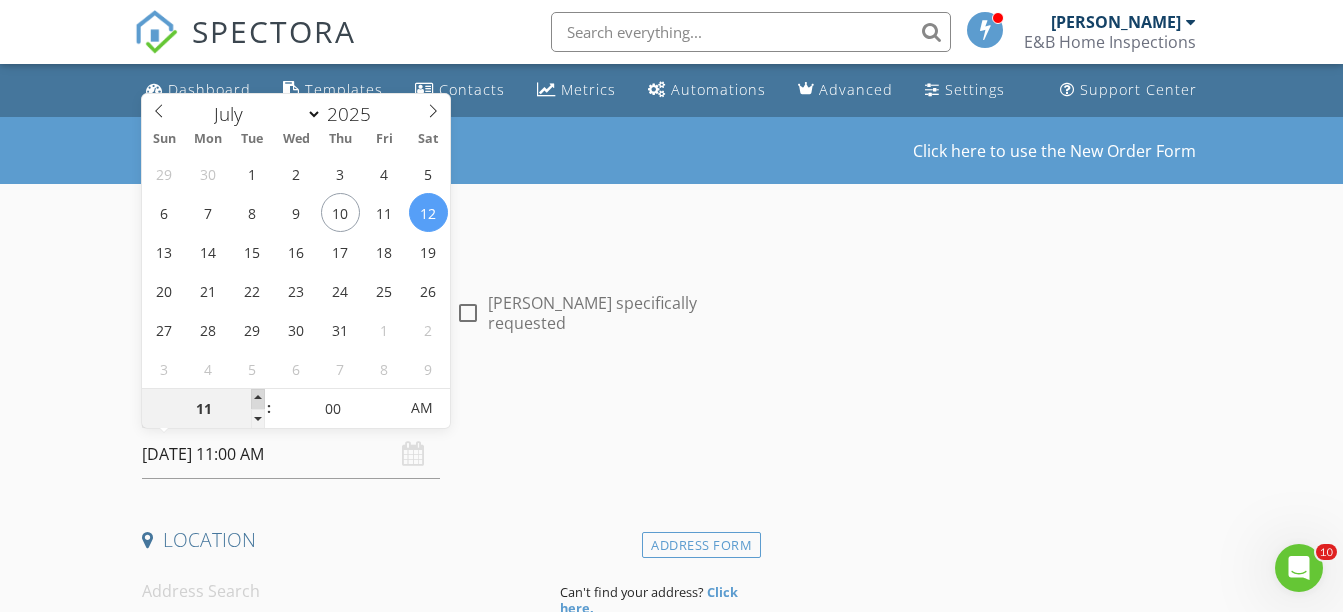 click at bounding box center (258, 399) 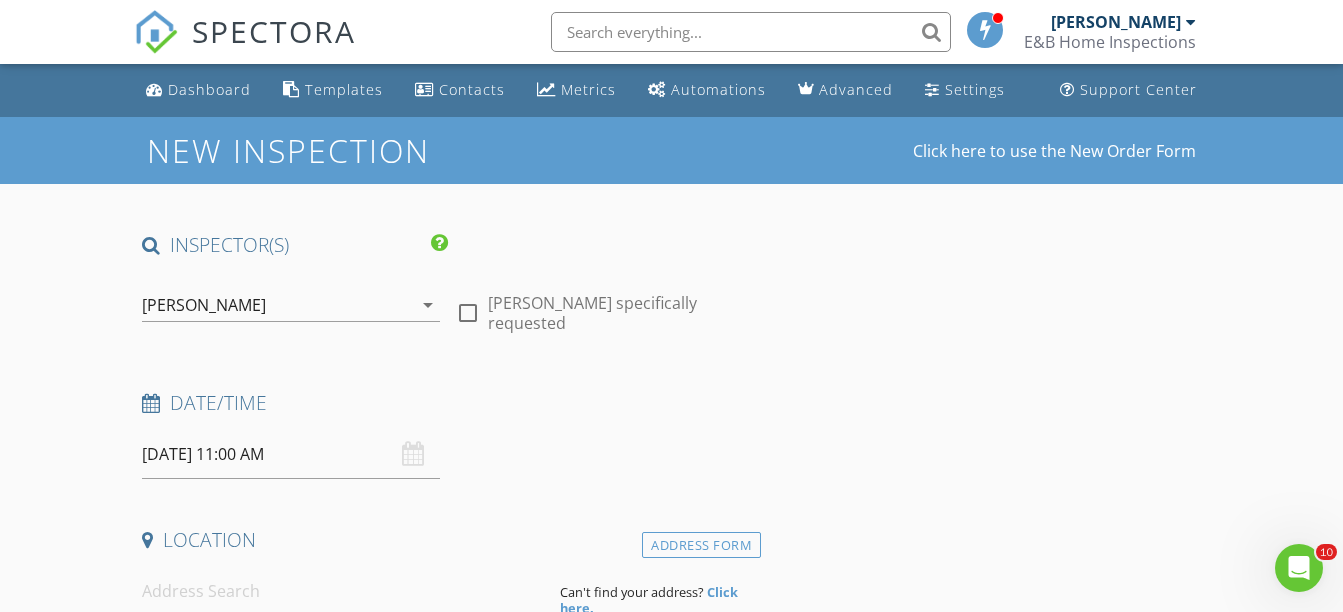 click on "Date/Time
07/12/2025 11:00 AM" at bounding box center [447, 434] 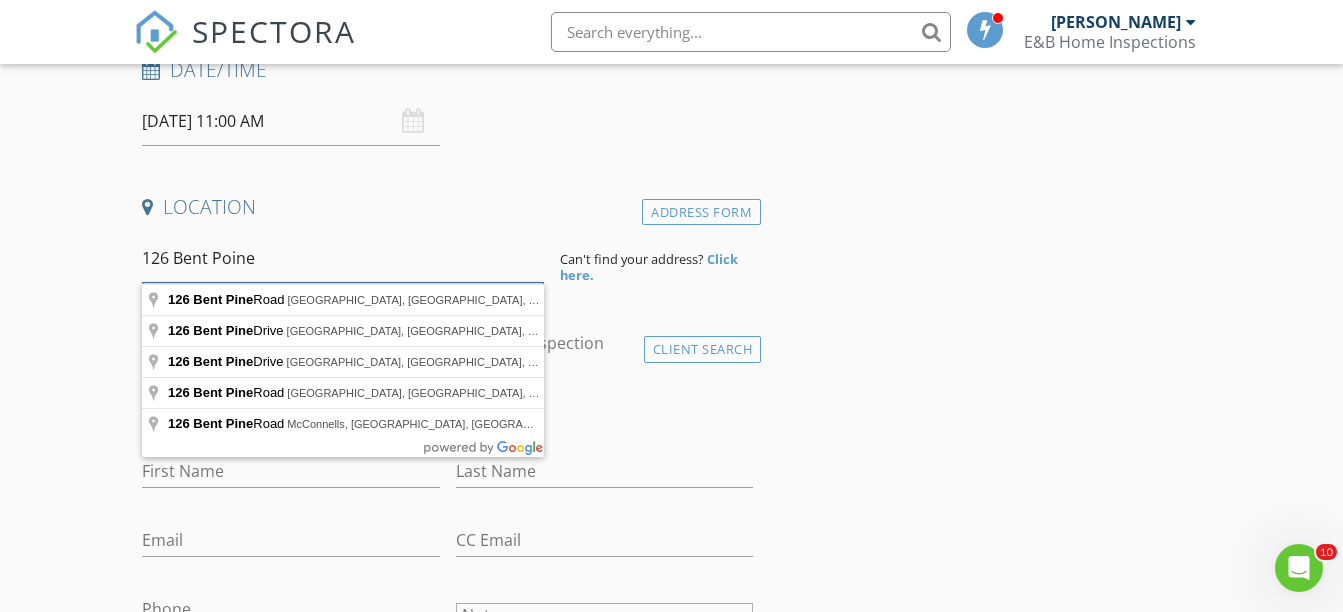 scroll, scrollTop: 340, scrollLeft: 0, axis: vertical 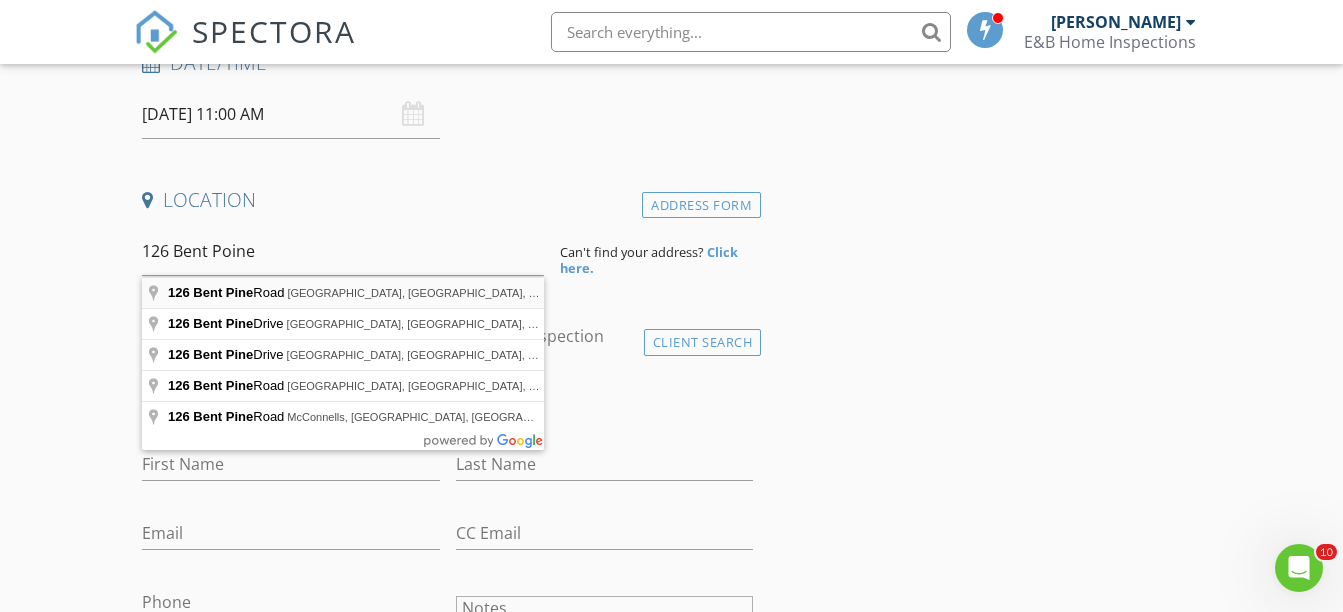 type on "126 Bent Pine Road, Thomasville, NC, USA" 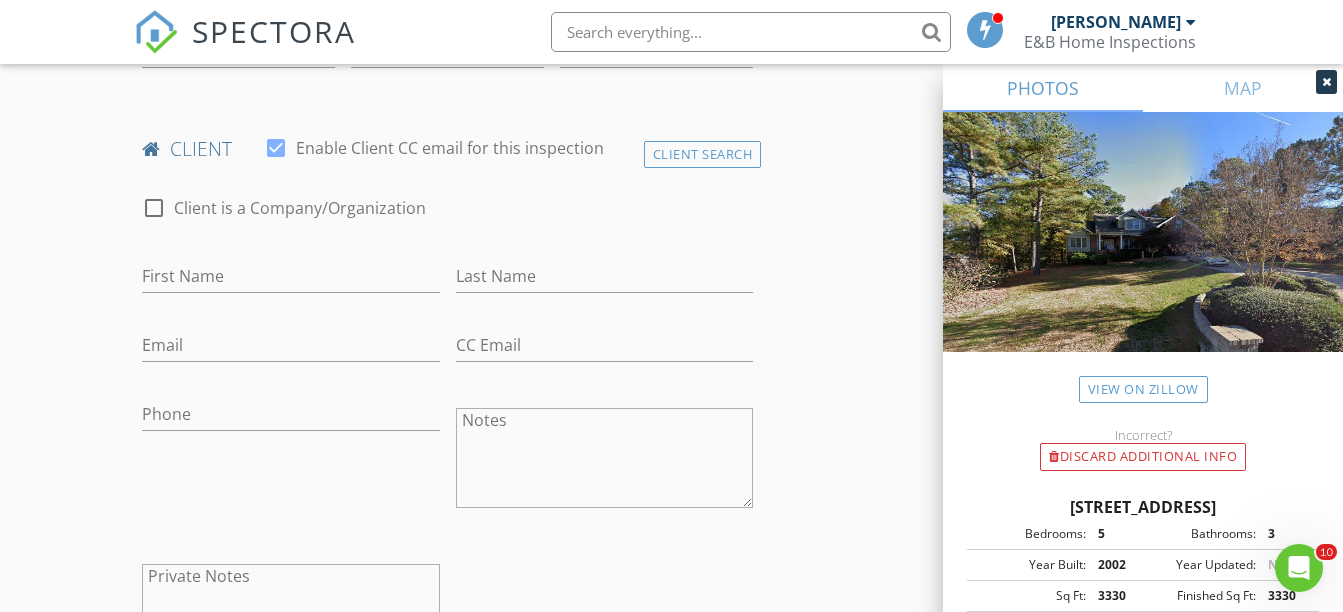scroll, scrollTop: 0, scrollLeft: 0, axis: both 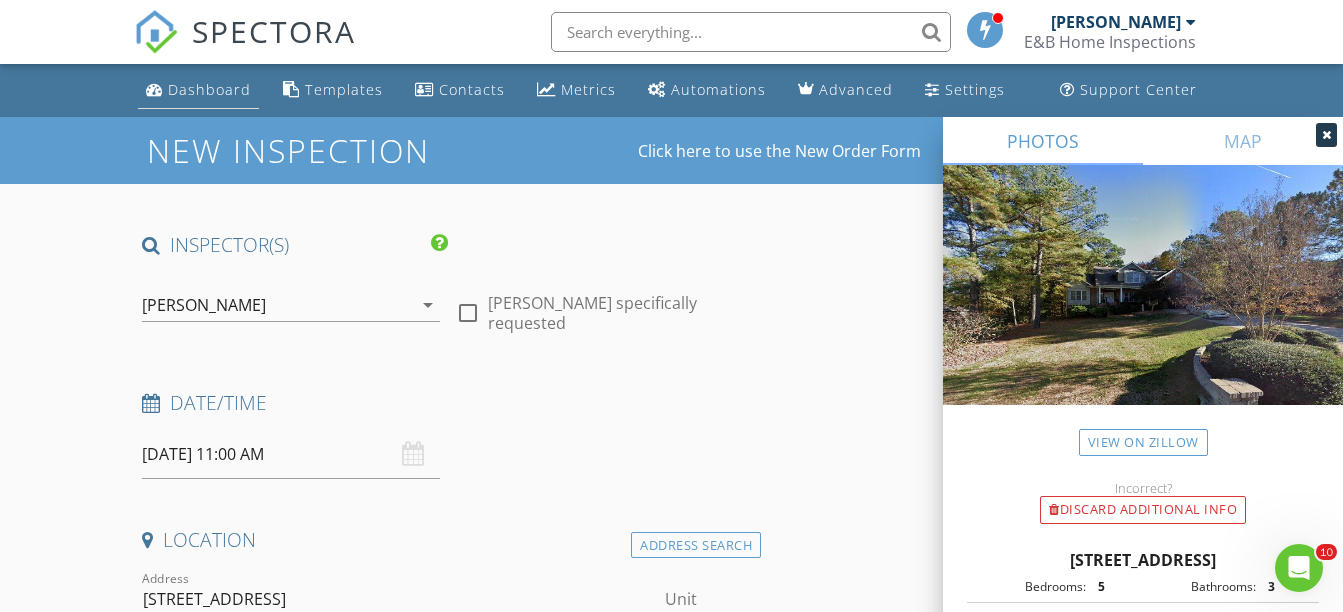 click on "Dashboard" at bounding box center (209, 89) 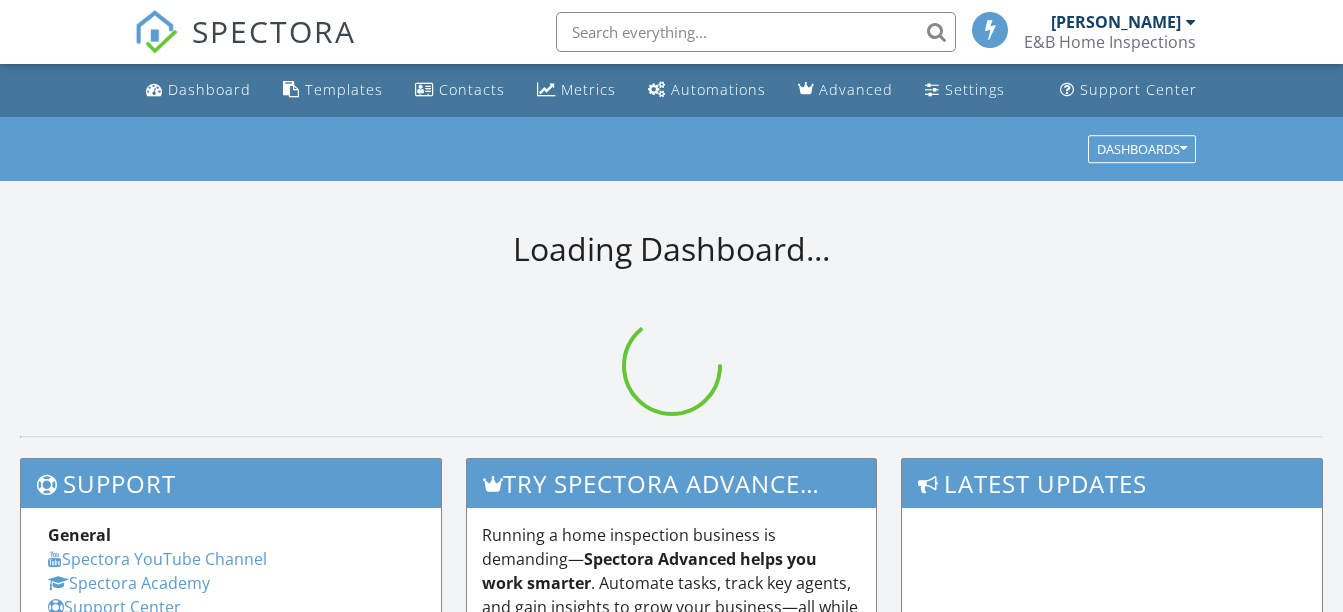 scroll, scrollTop: 0, scrollLeft: 0, axis: both 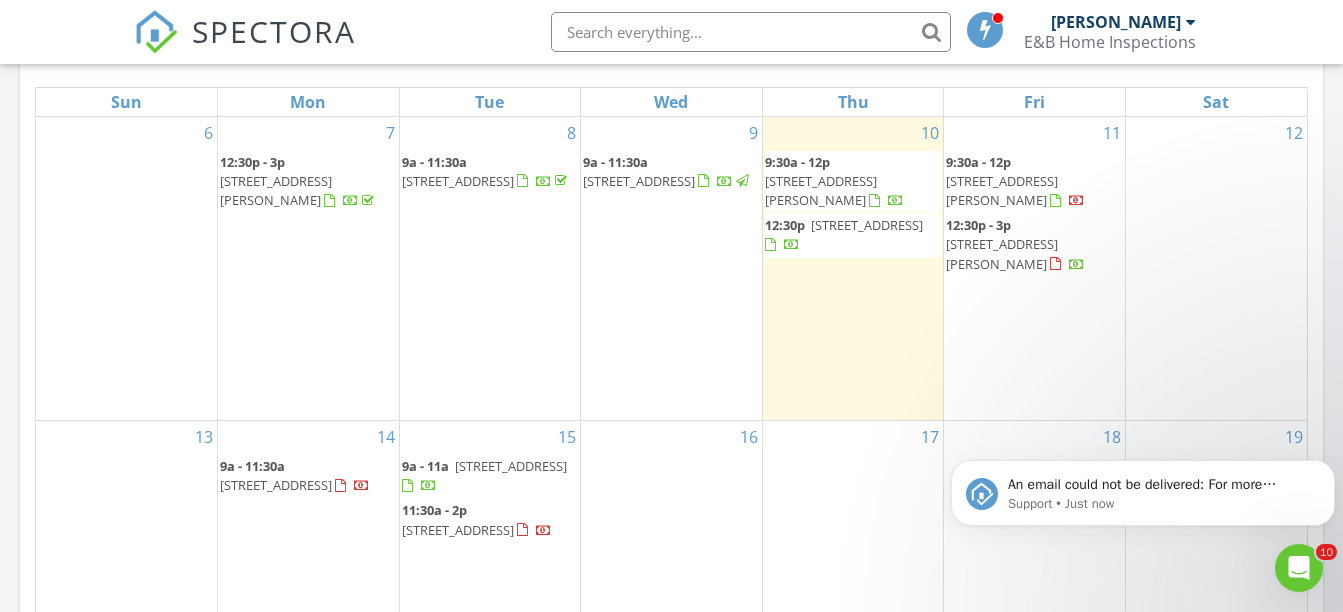 click on "[STREET_ADDRESS]" at bounding box center [639, 181] 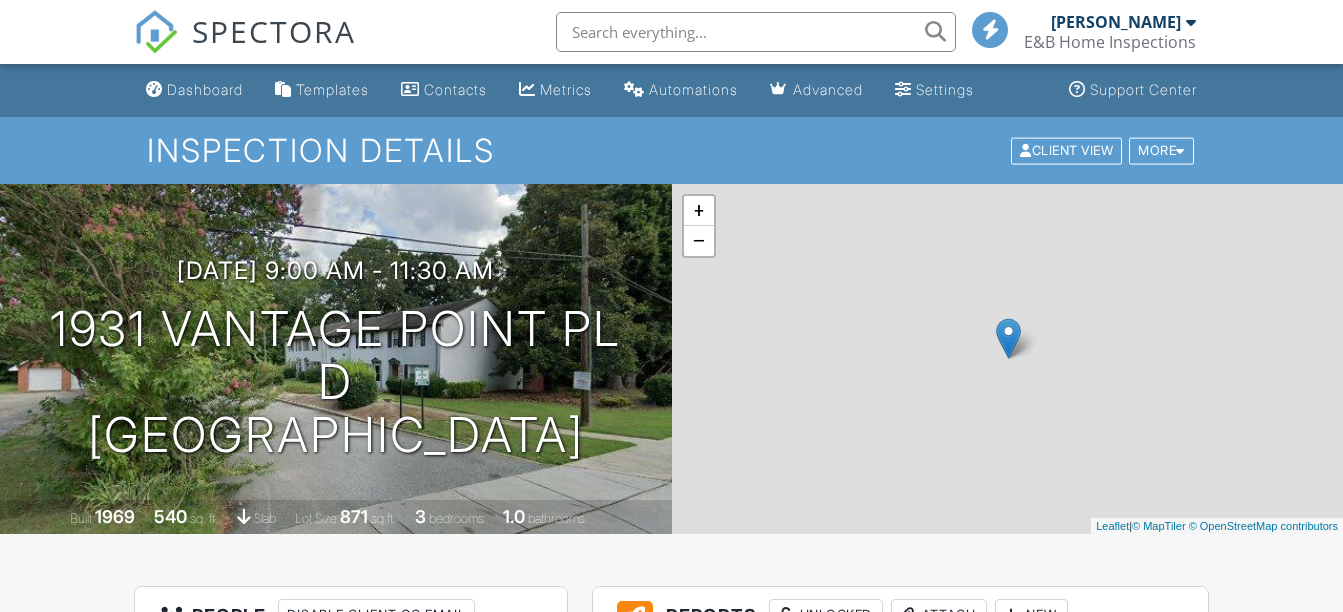 scroll, scrollTop: 553, scrollLeft: 0, axis: vertical 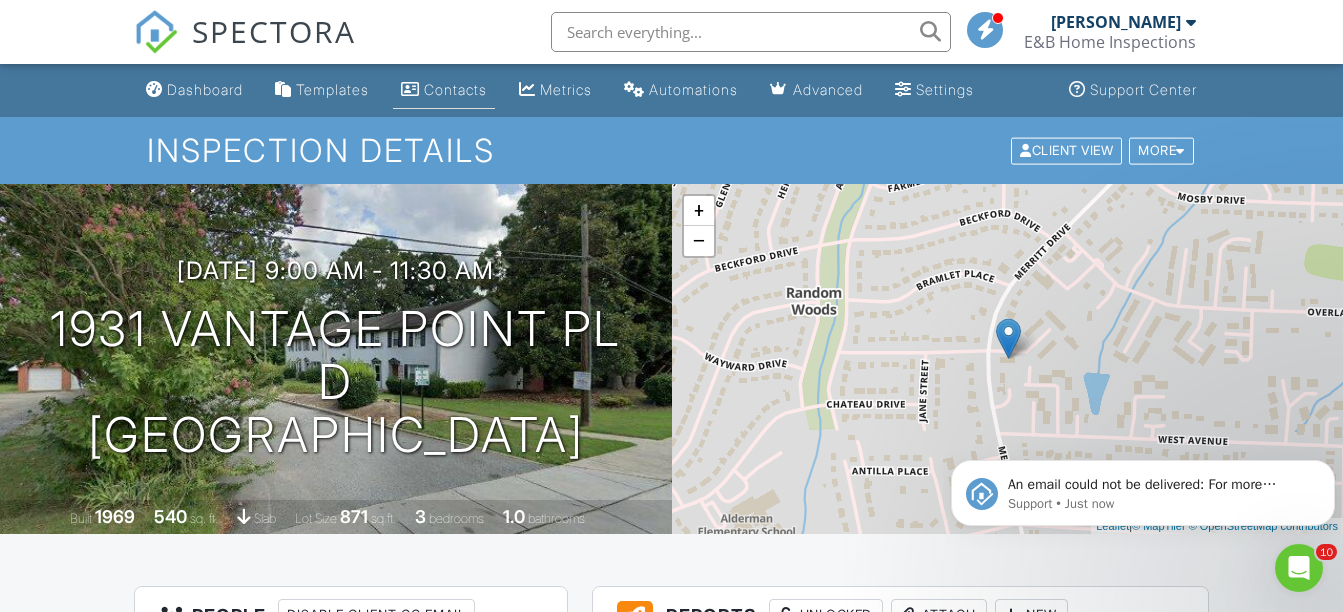 click on "Contacts" at bounding box center (455, 89) 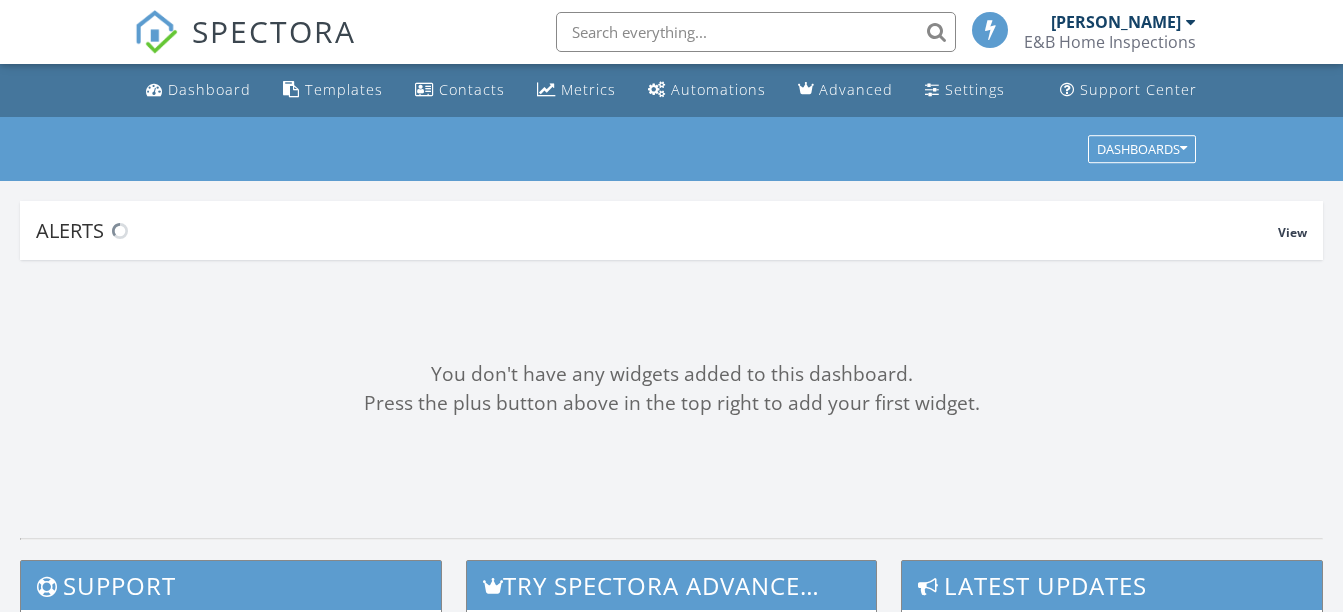 scroll, scrollTop: 0, scrollLeft: 0, axis: both 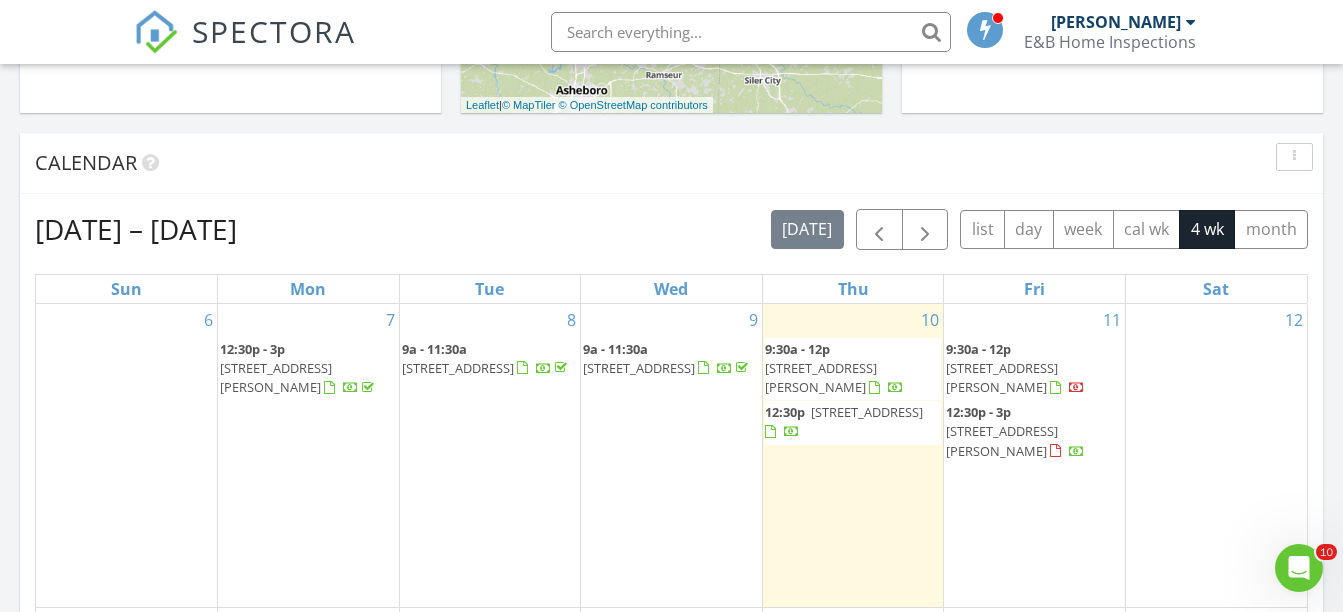 click on "[STREET_ADDRESS]" at bounding box center [639, 368] 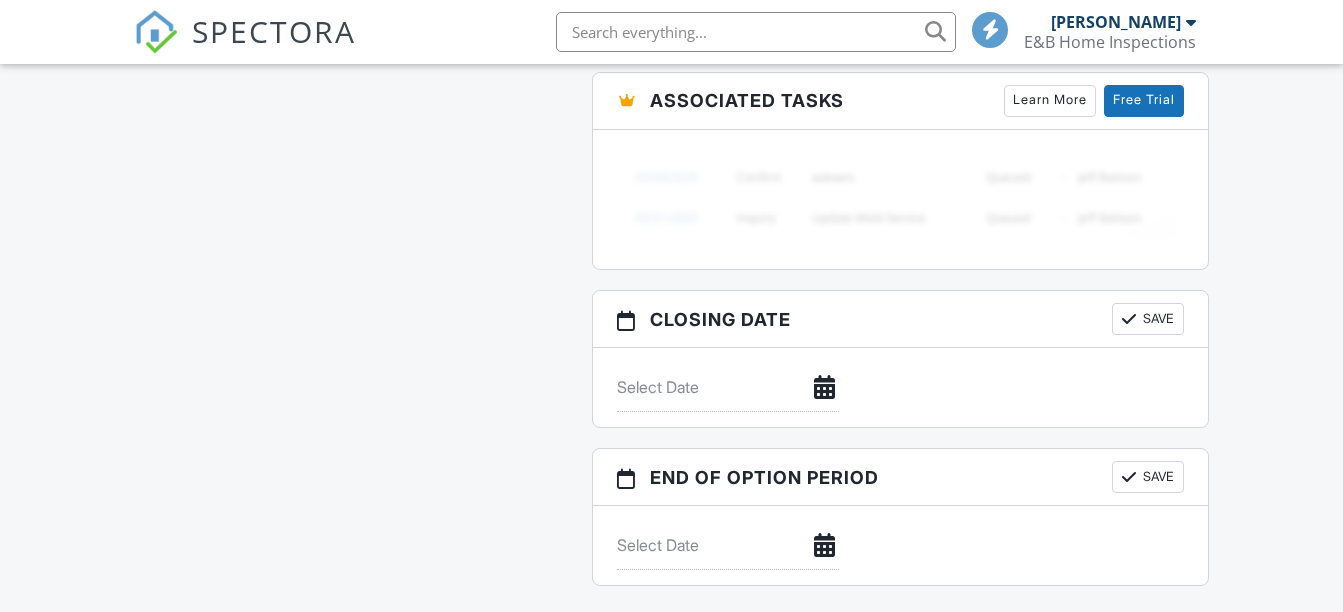 scroll, scrollTop: 1866, scrollLeft: 0, axis: vertical 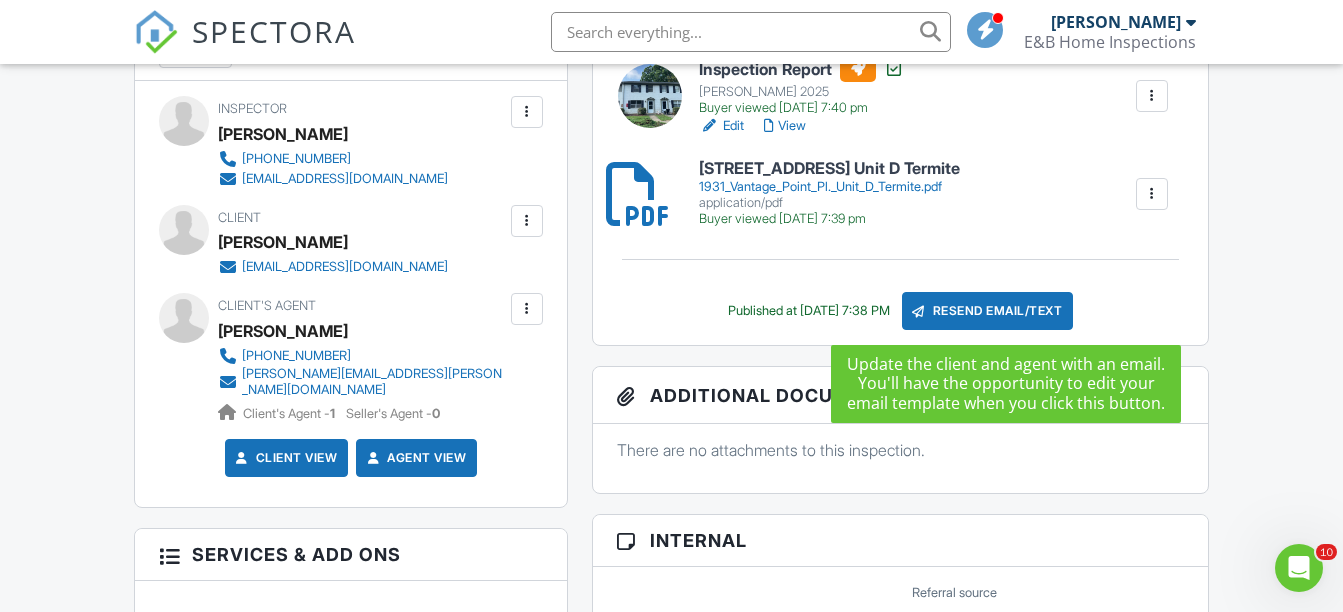 click on "Resend Email/Text" at bounding box center [988, 311] 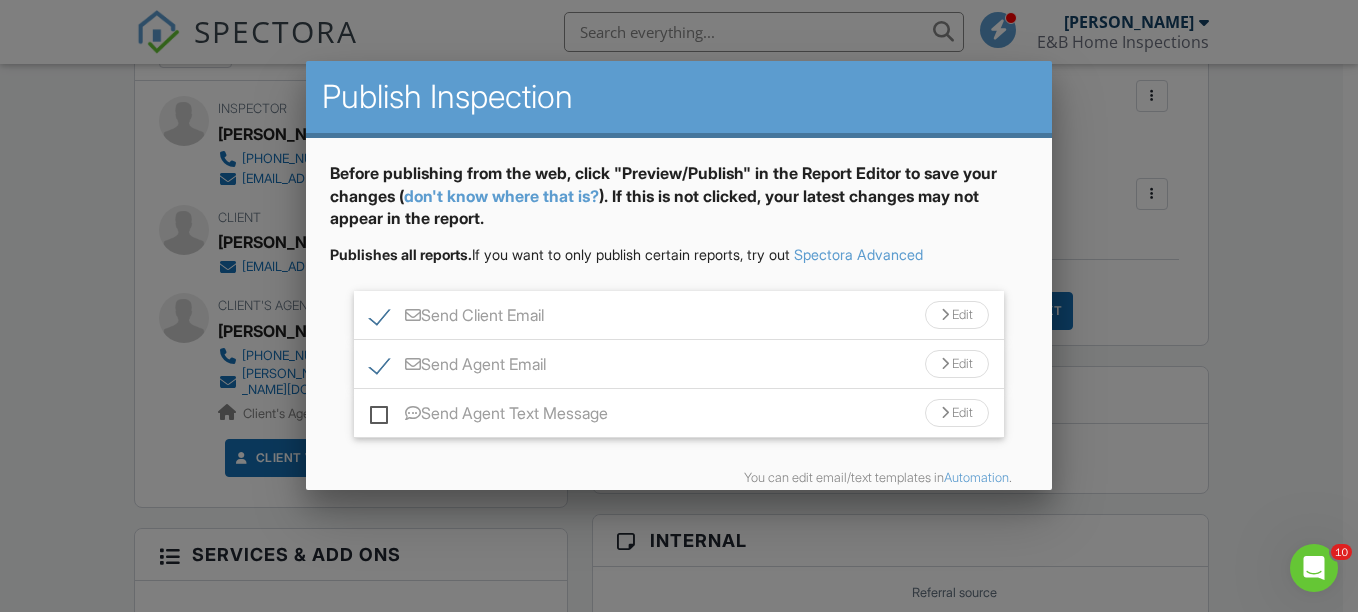 scroll, scrollTop: 92, scrollLeft: 0, axis: vertical 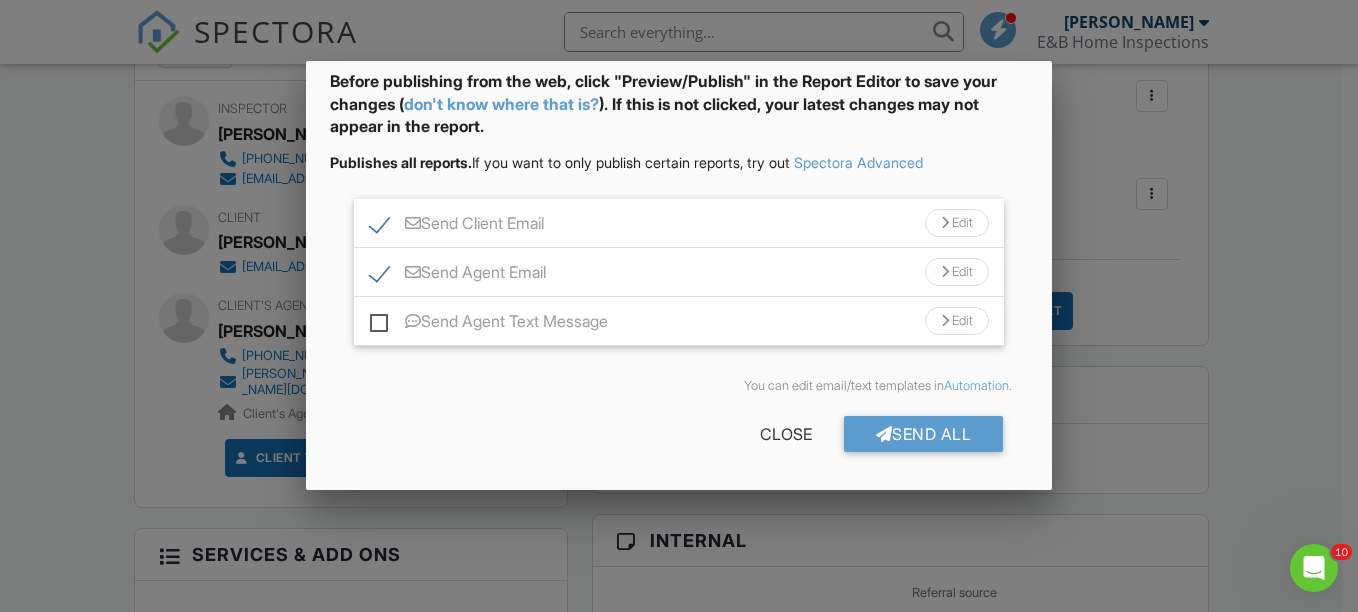 click on "Send Client Email" at bounding box center (457, 226) 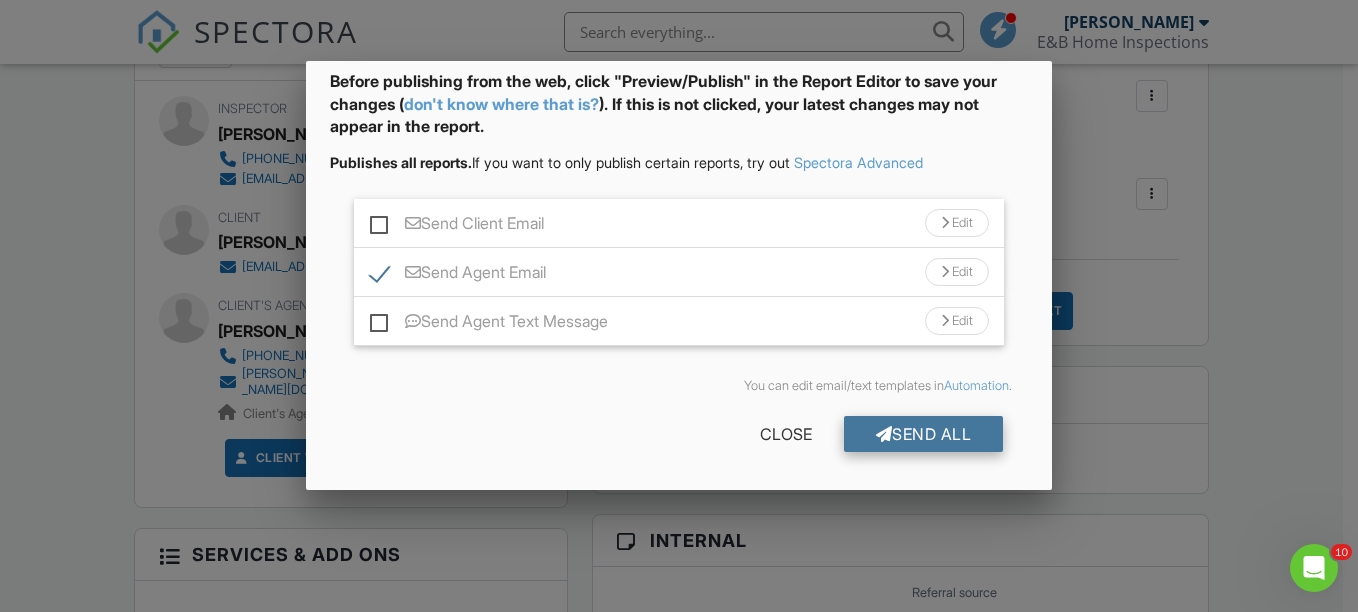 click on "Send All" at bounding box center (924, 434) 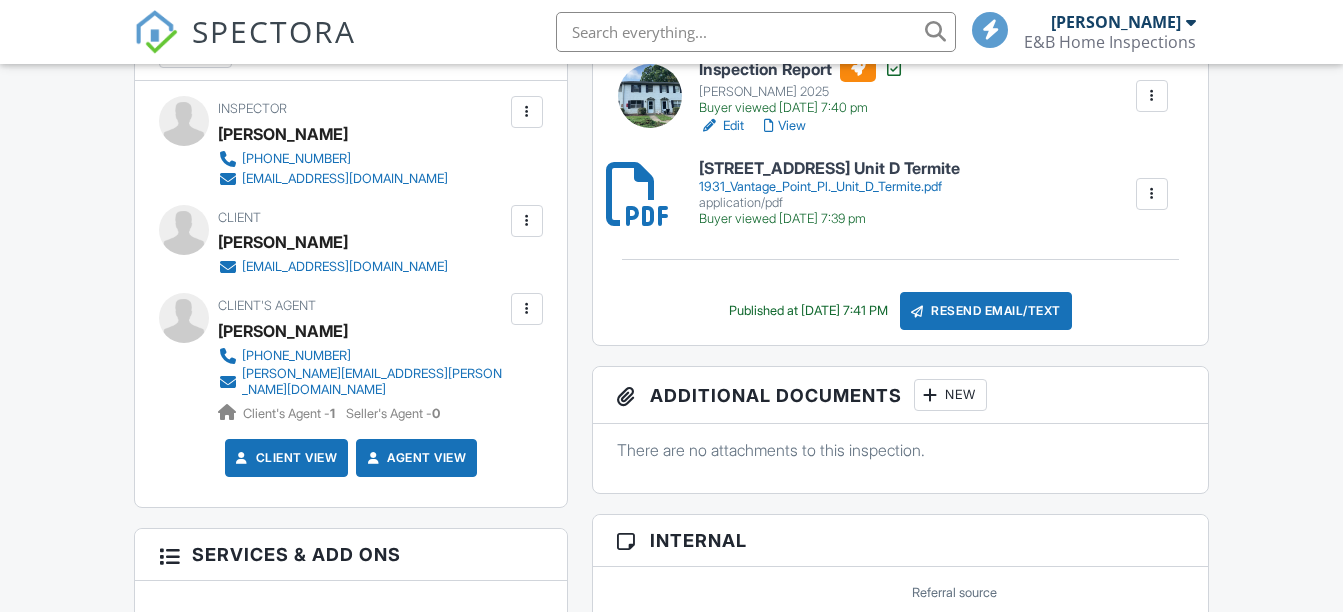 scroll, scrollTop: 603, scrollLeft: 0, axis: vertical 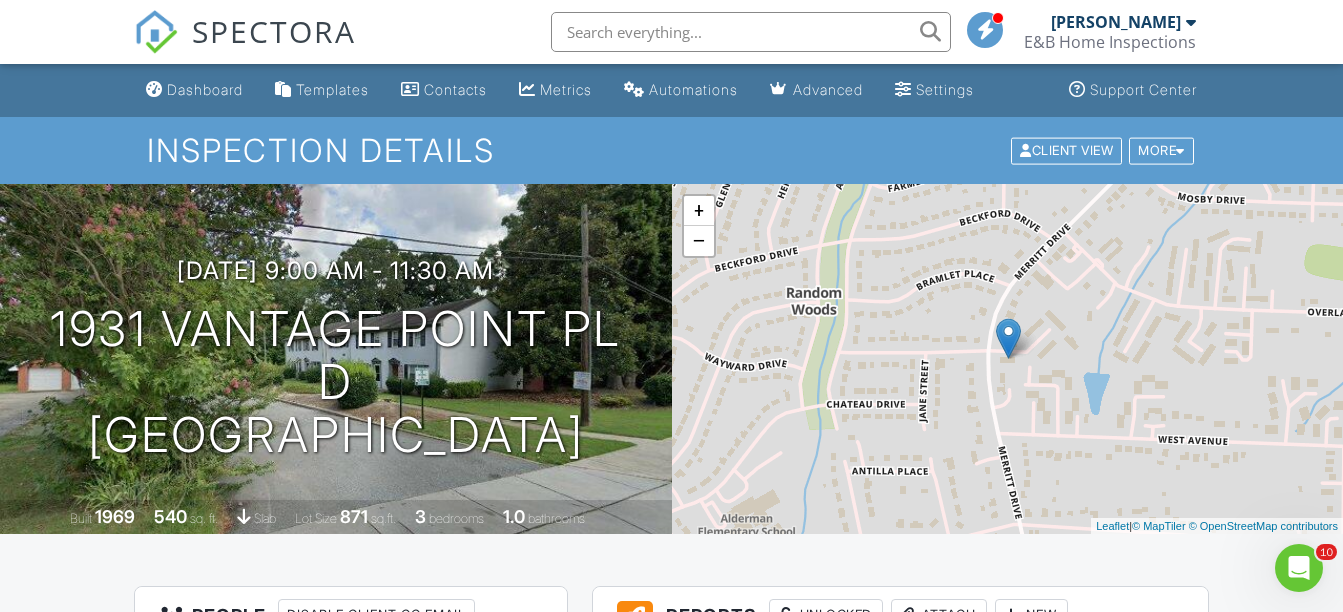 click on "Dashboard" at bounding box center [194, 90] 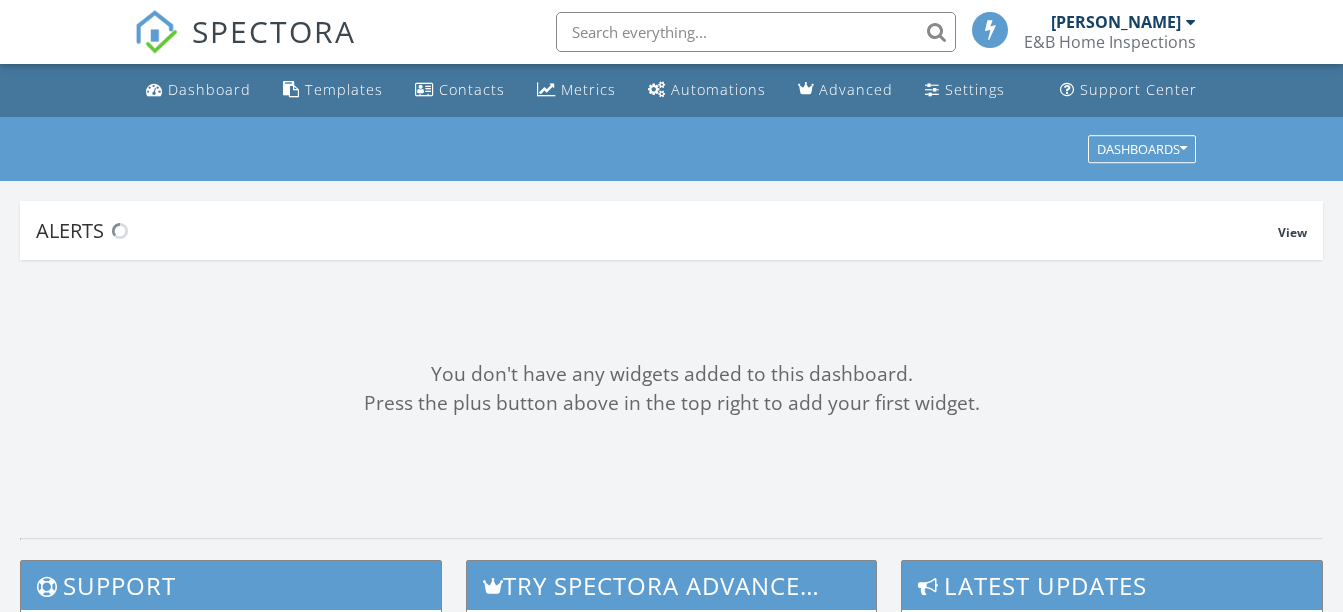 scroll, scrollTop: 0, scrollLeft: 0, axis: both 